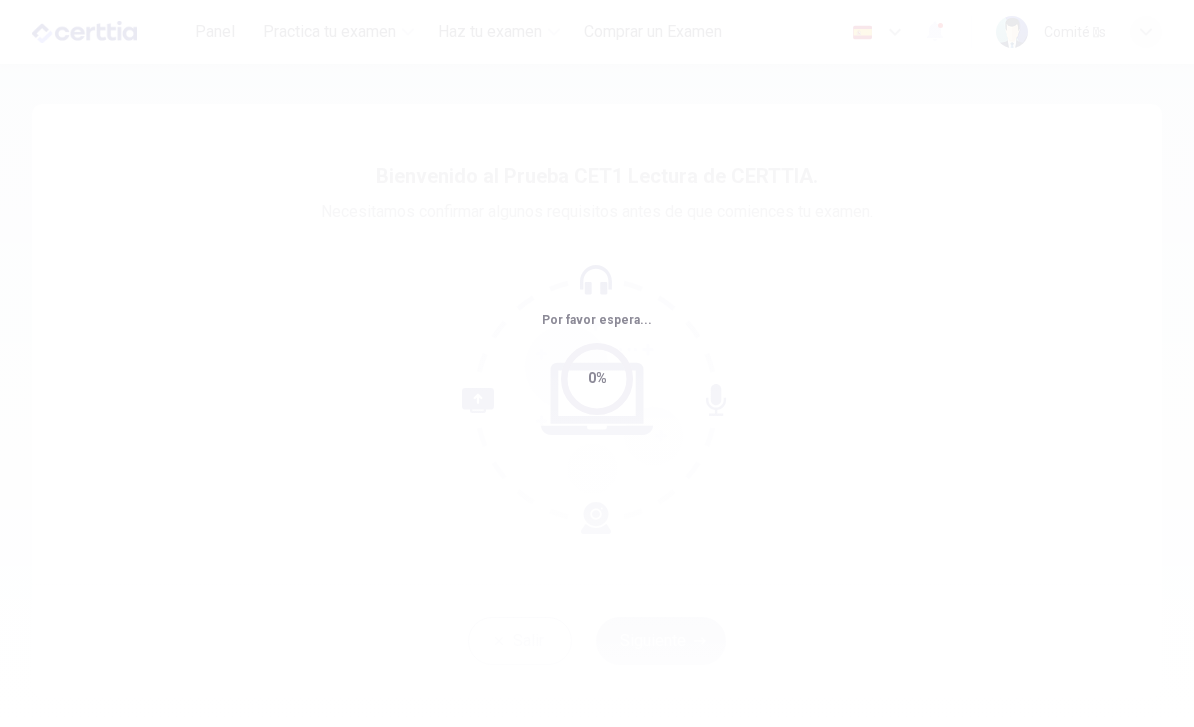 scroll, scrollTop: 0, scrollLeft: 0, axis: both 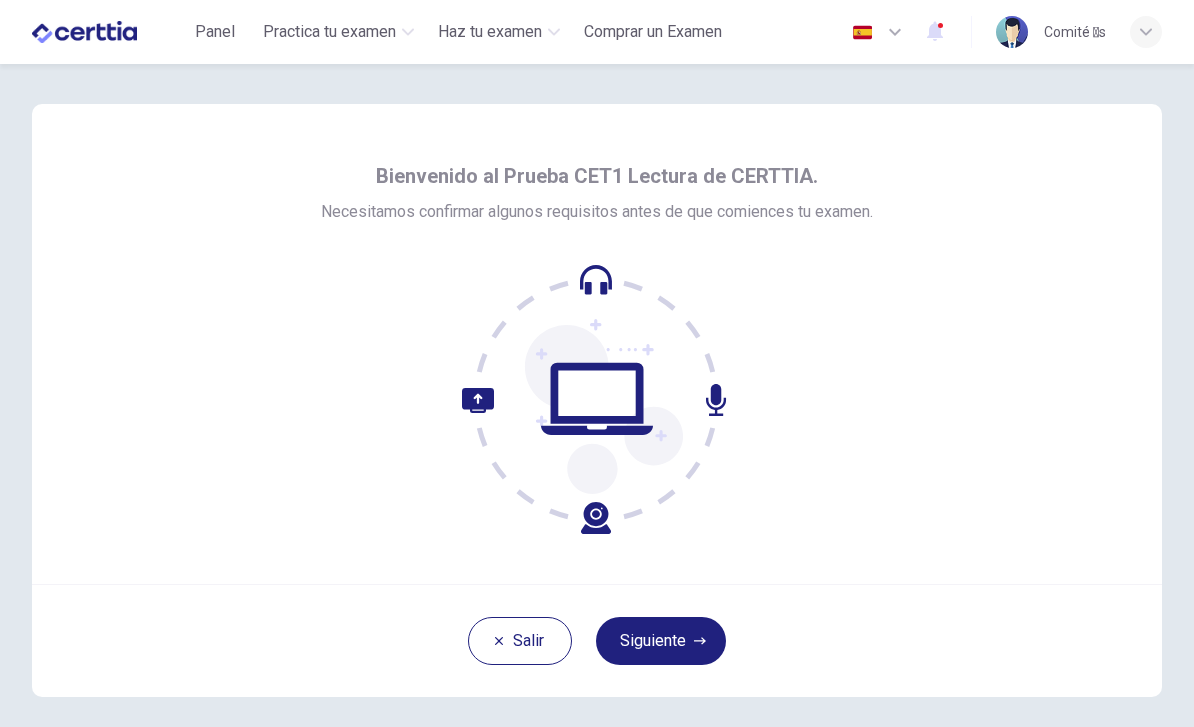 click on "Siguiente" at bounding box center (661, 641) 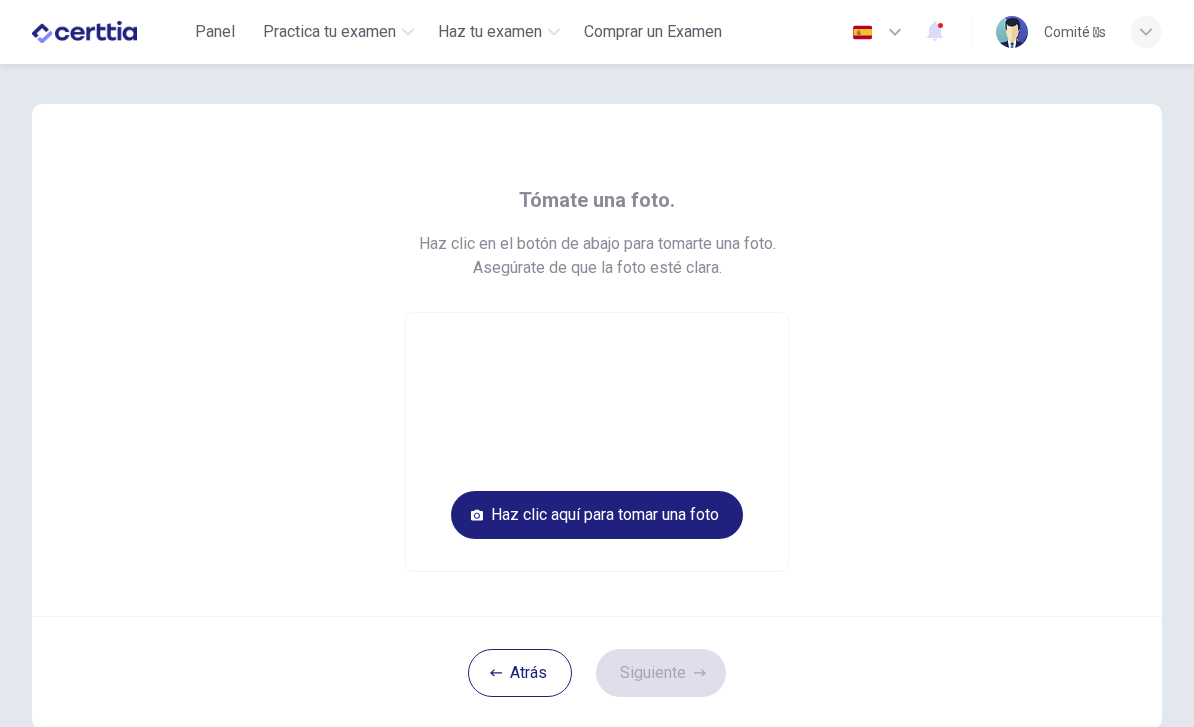 click on "Haz clic aquí para tomar una foto" at bounding box center [597, 515] 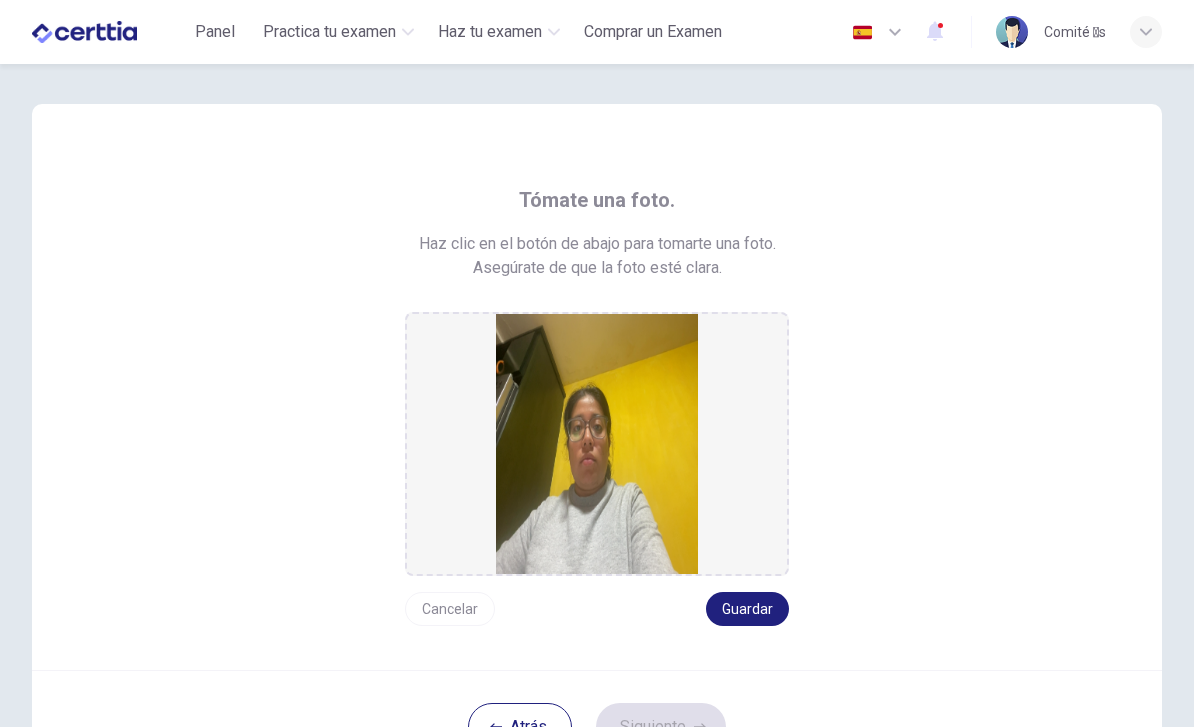 click on "Cancelar" at bounding box center (450, 609) 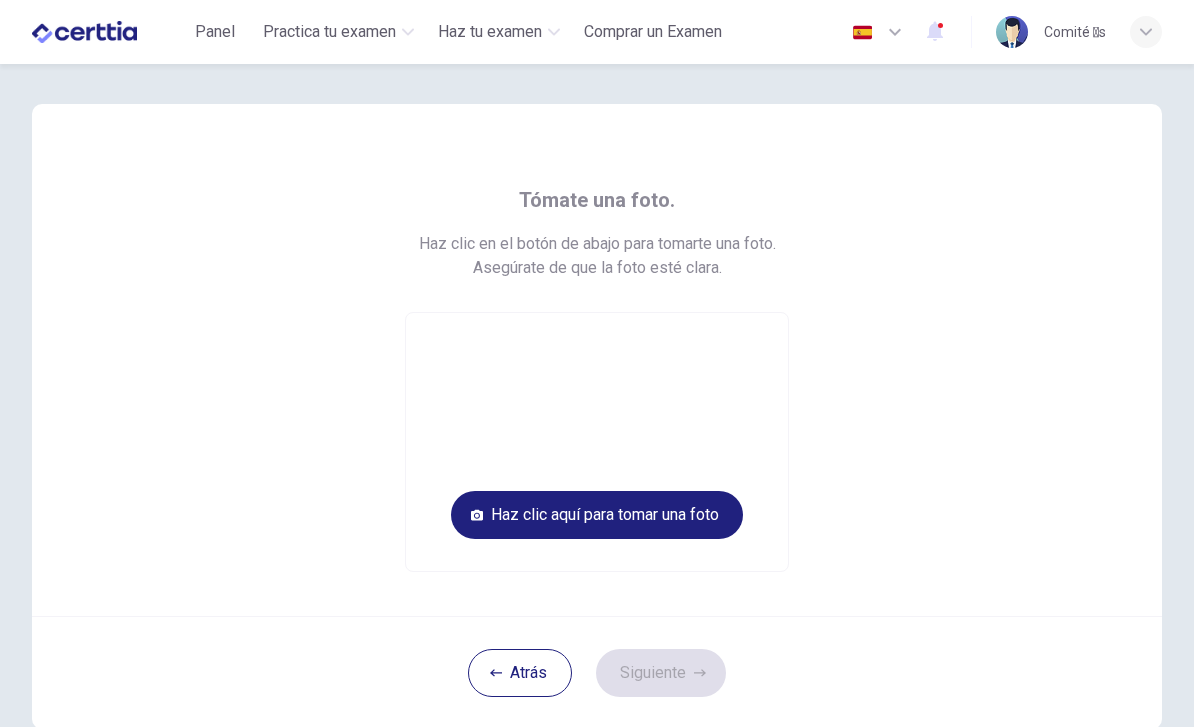 click on "Haz clic aquí para tomar una foto" at bounding box center (597, 515) 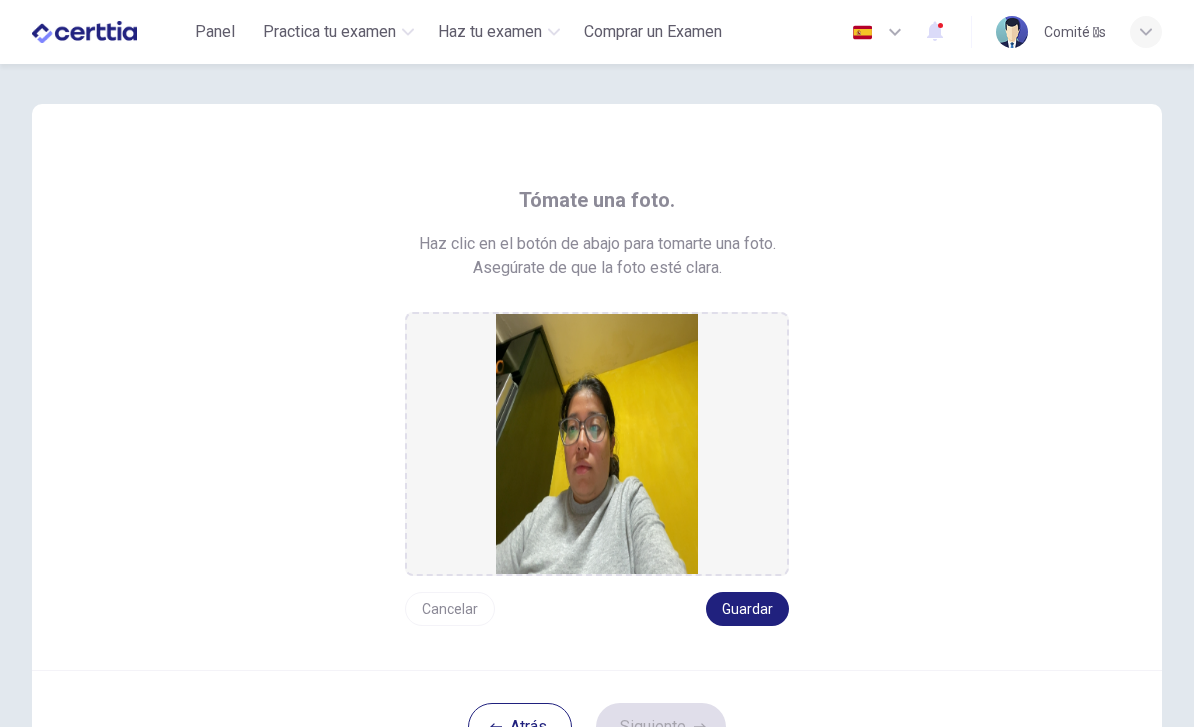click on "Cancelar" at bounding box center [450, 609] 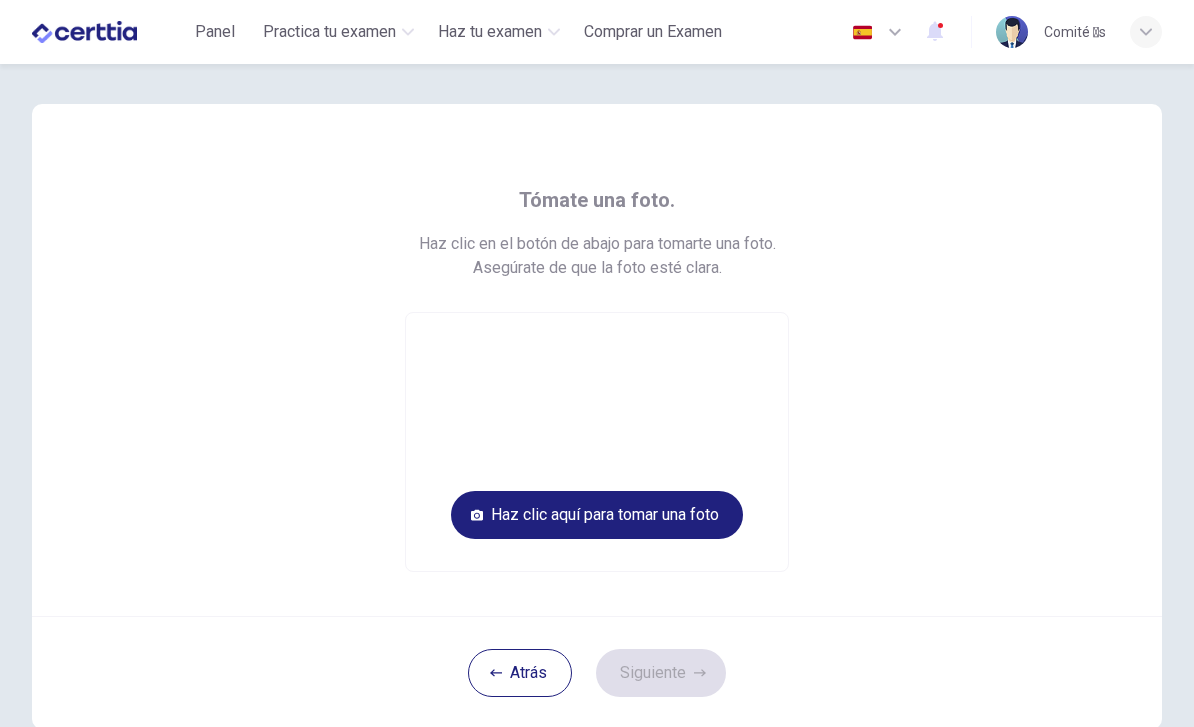 click on "Haz clic aquí para tomar una foto" at bounding box center (597, 515) 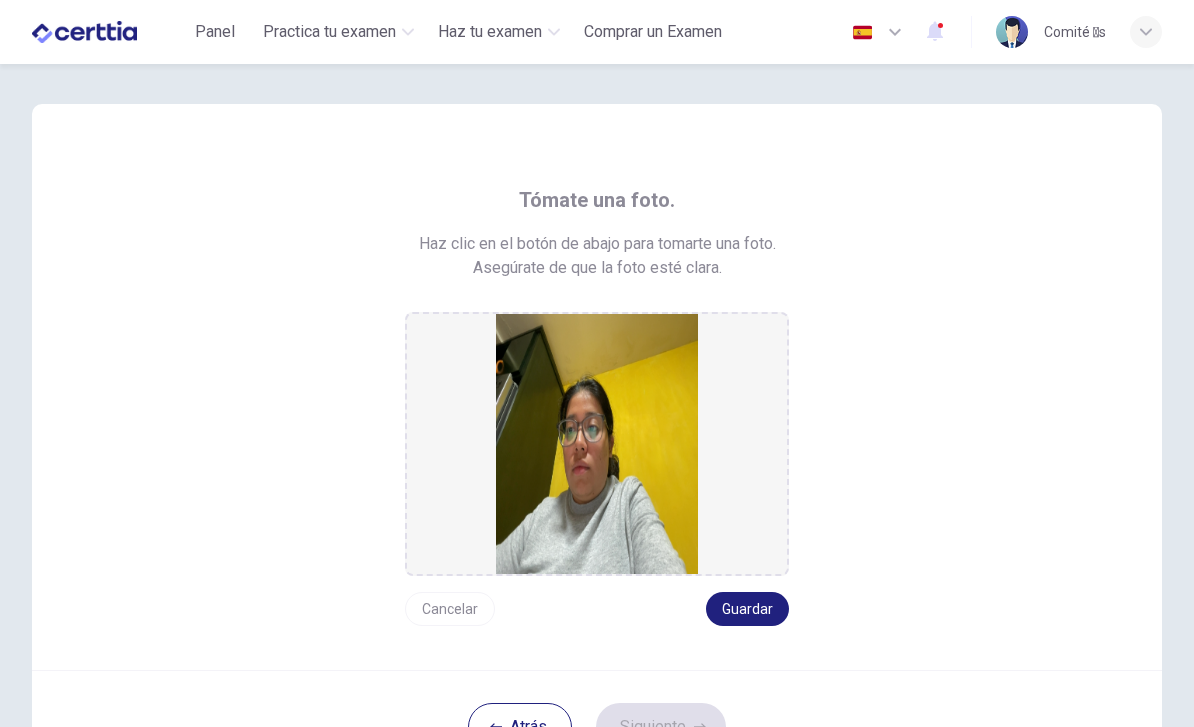 click on "Guardar" at bounding box center [747, 609] 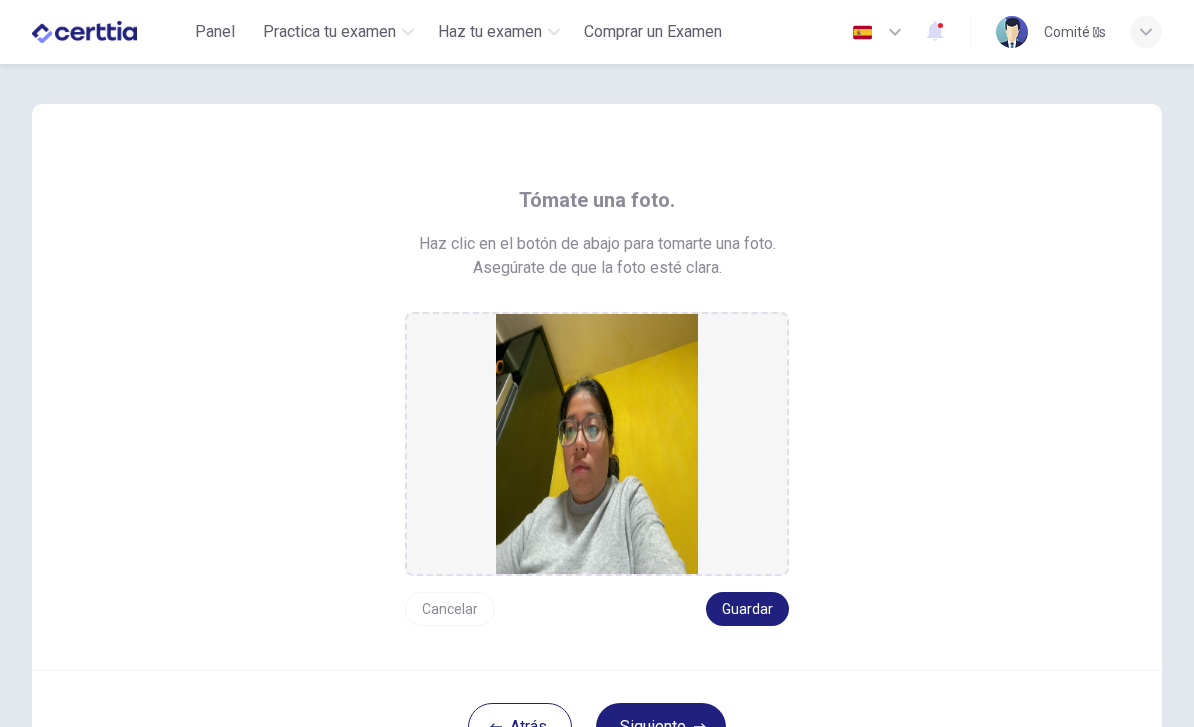 click on "Guardar" at bounding box center [747, 609] 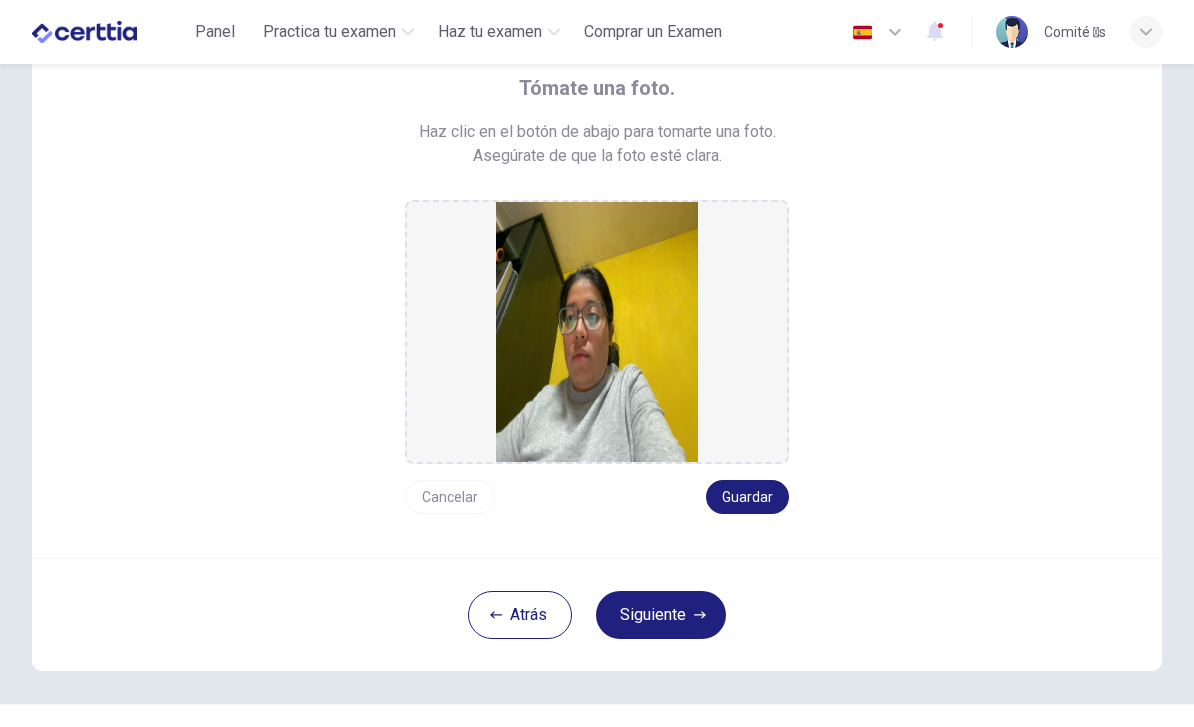 scroll, scrollTop: 113, scrollLeft: 0, axis: vertical 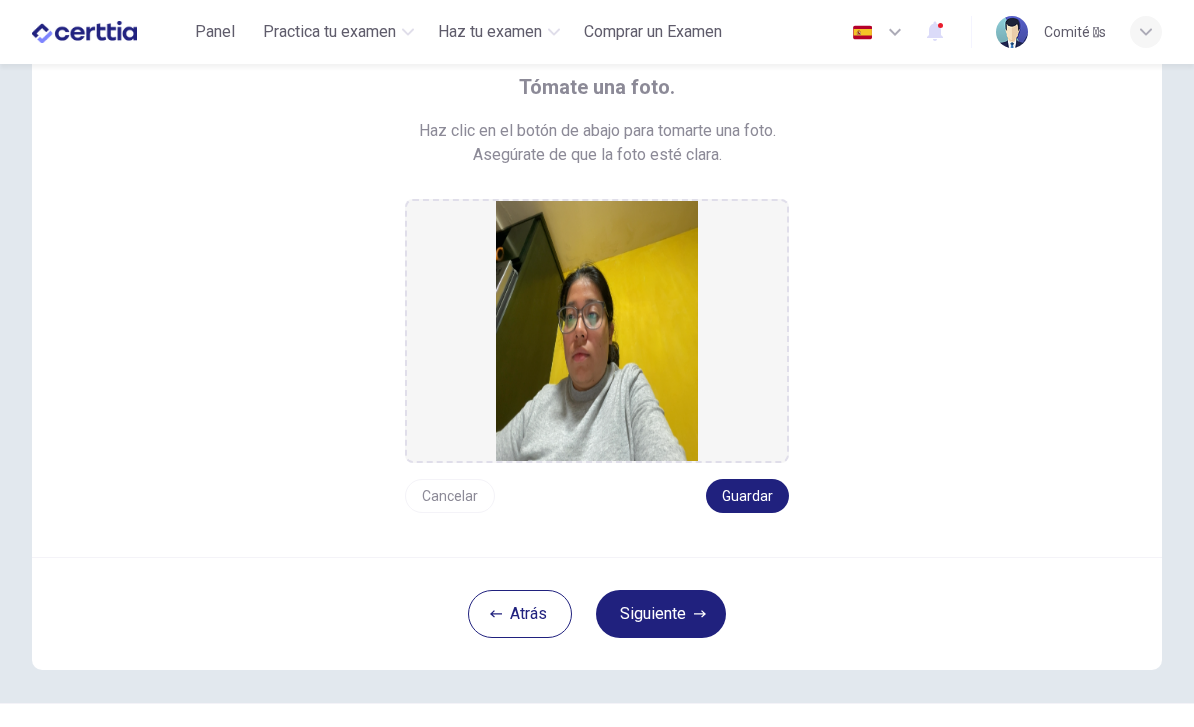 click 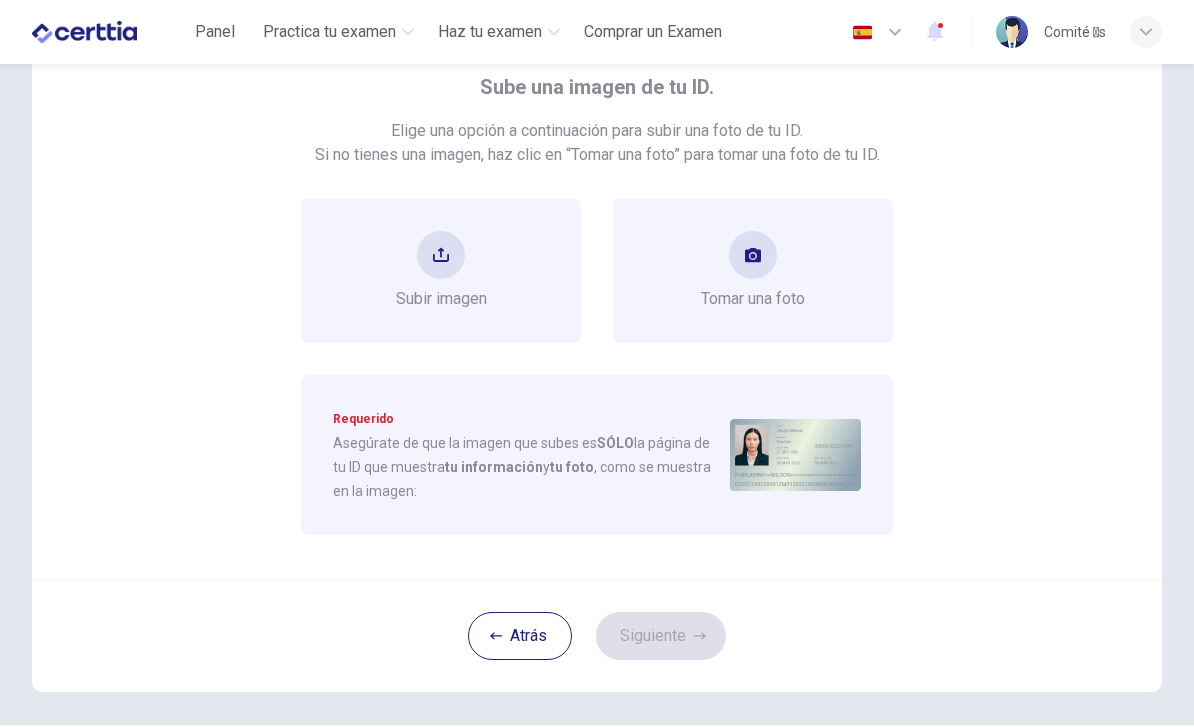 click at bounding box center [441, 255] 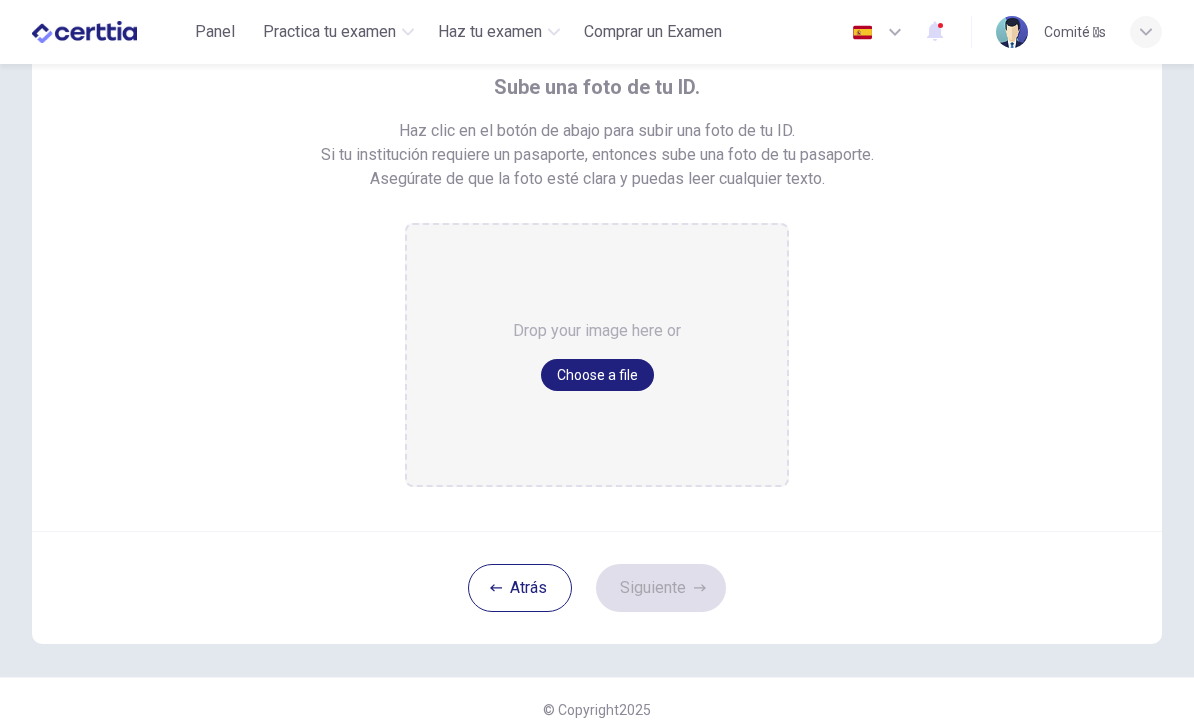 click on "Choose a file" at bounding box center [597, 375] 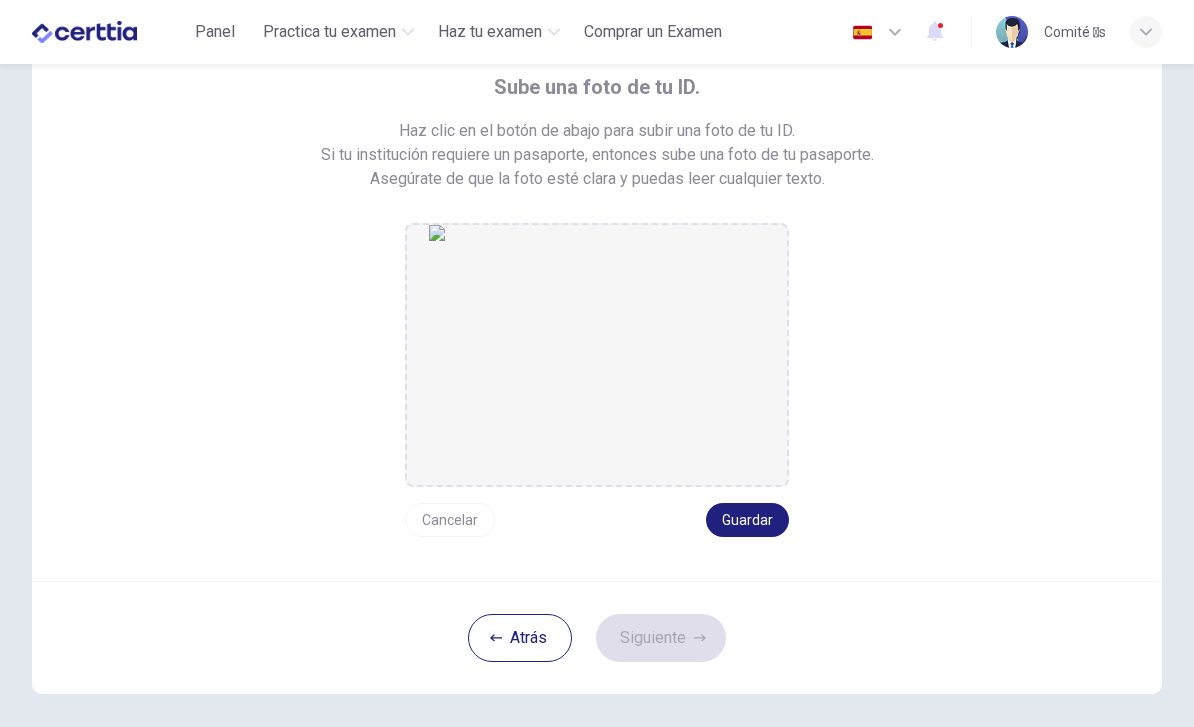 click on "Guardar" at bounding box center [747, 520] 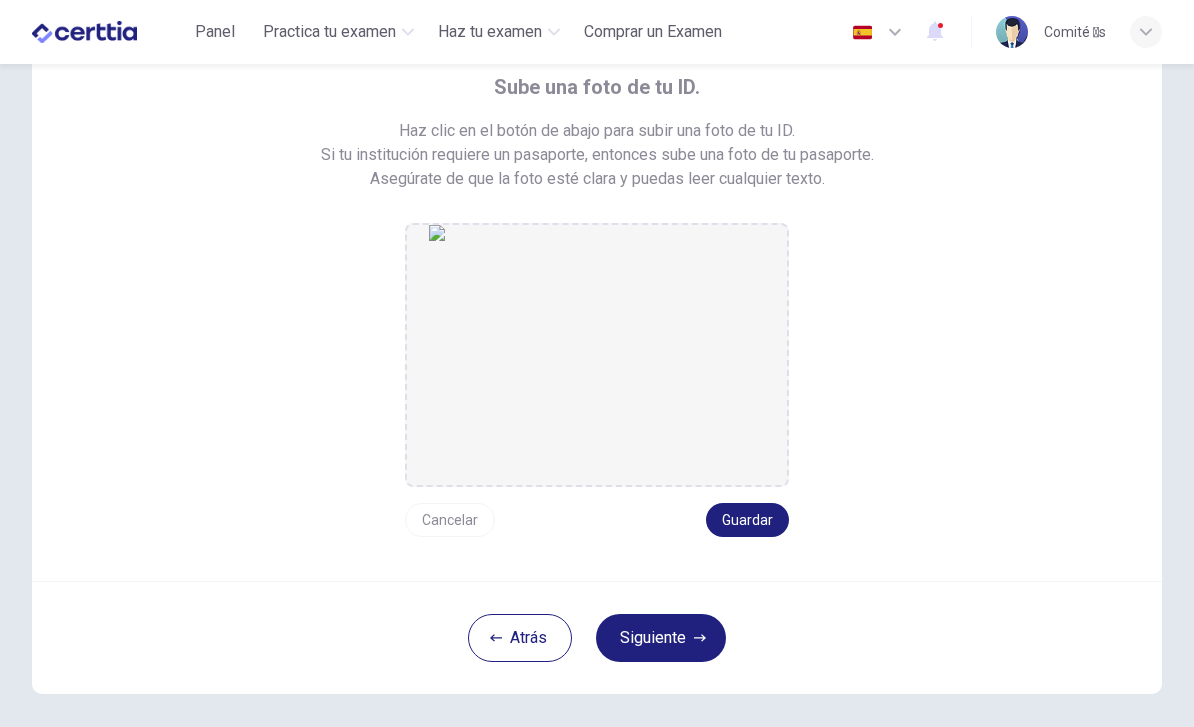 click on "Siguiente" at bounding box center (661, 638) 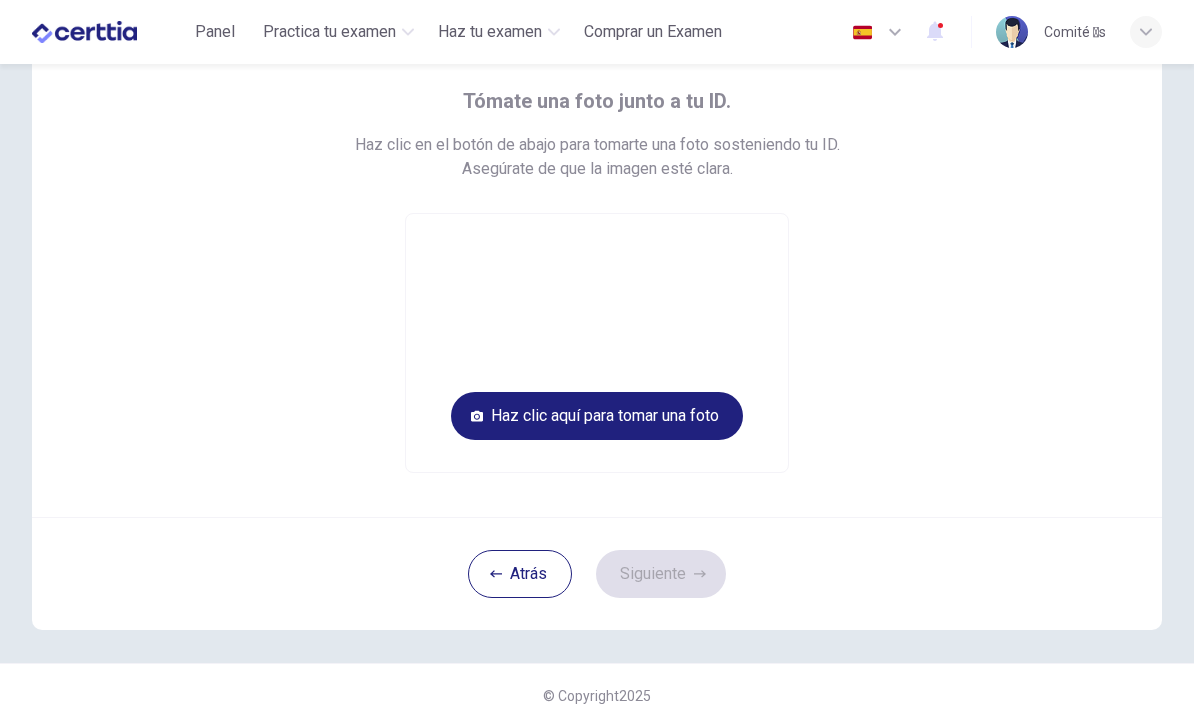 click on "Atrás" at bounding box center (520, 574) 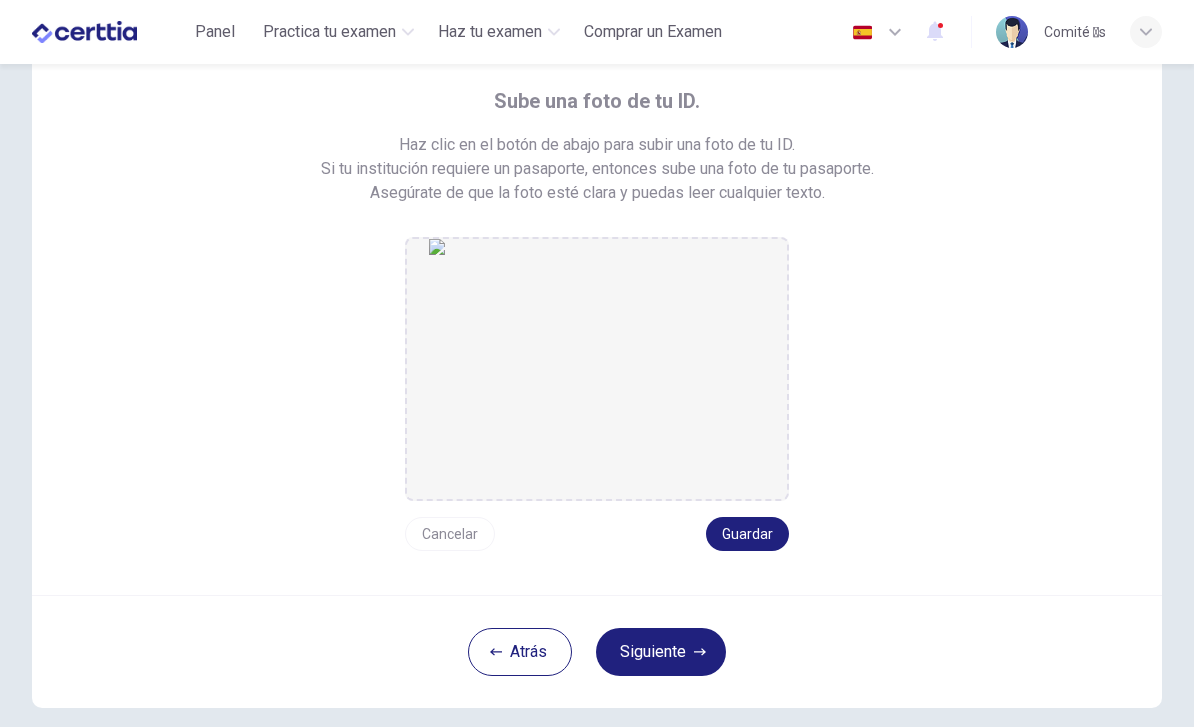 click on "Cancelar" at bounding box center (450, 534) 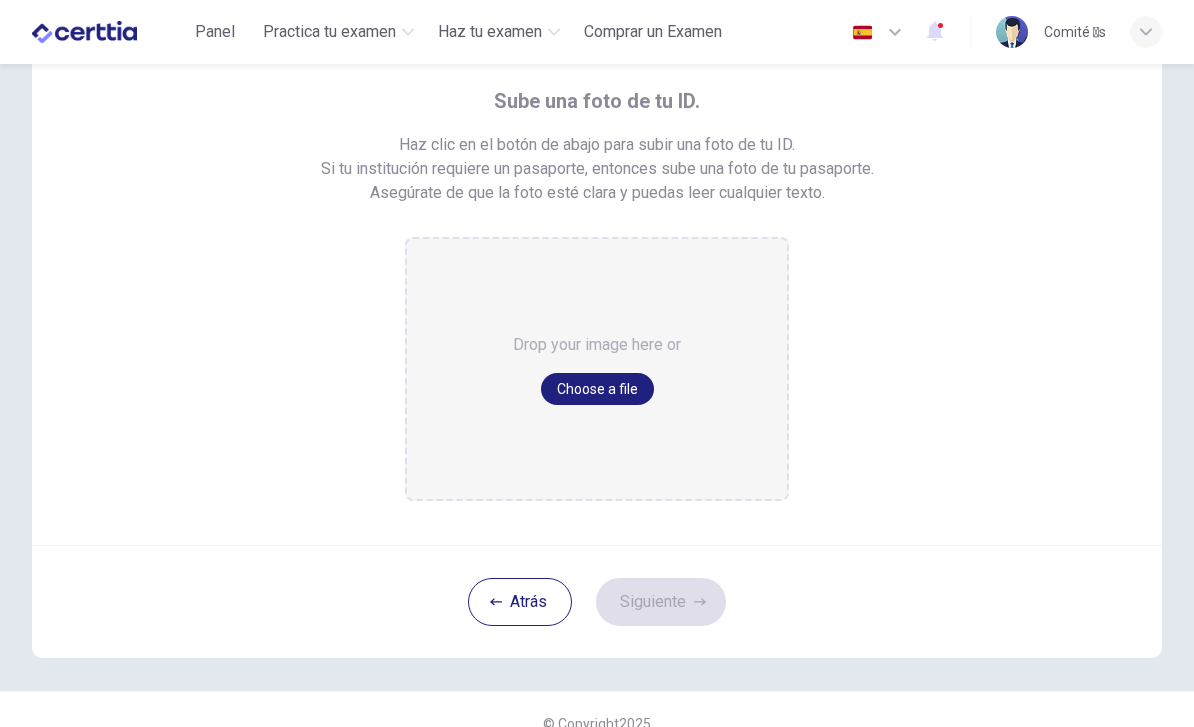 click on "Choose a file" at bounding box center (597, 389) 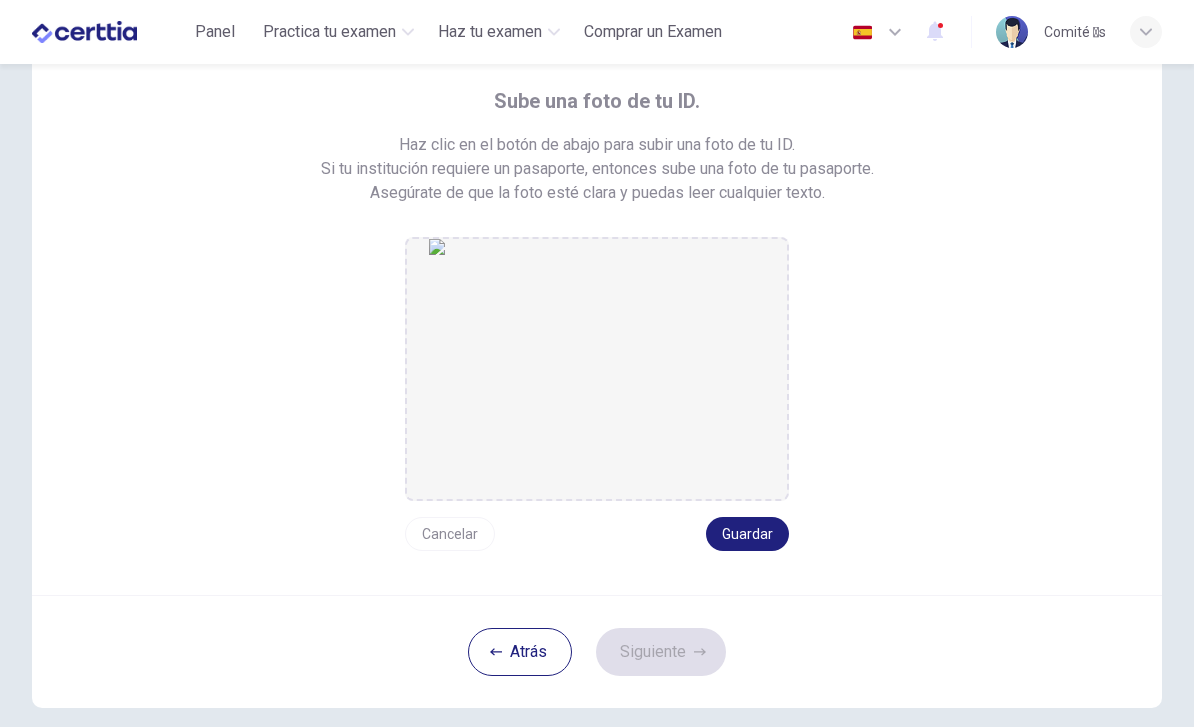 click on "Guardar" at bounding box center (747, 534) 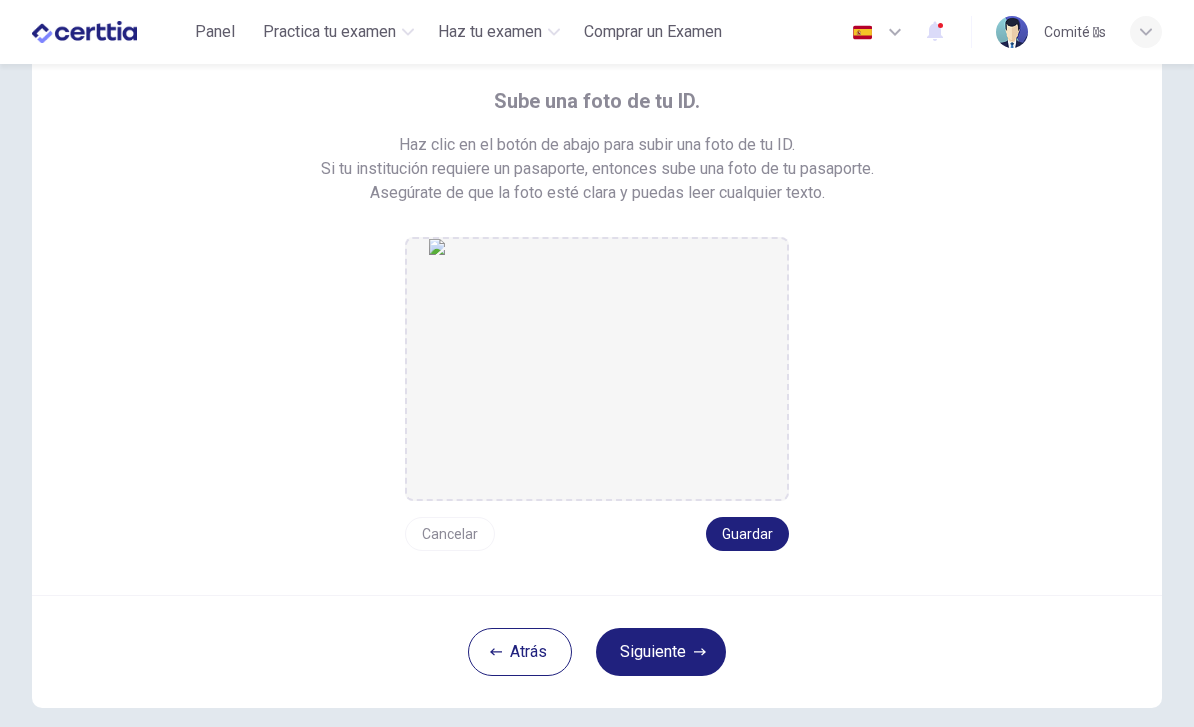click on "Siguiente" at bounding box center [661, 652] 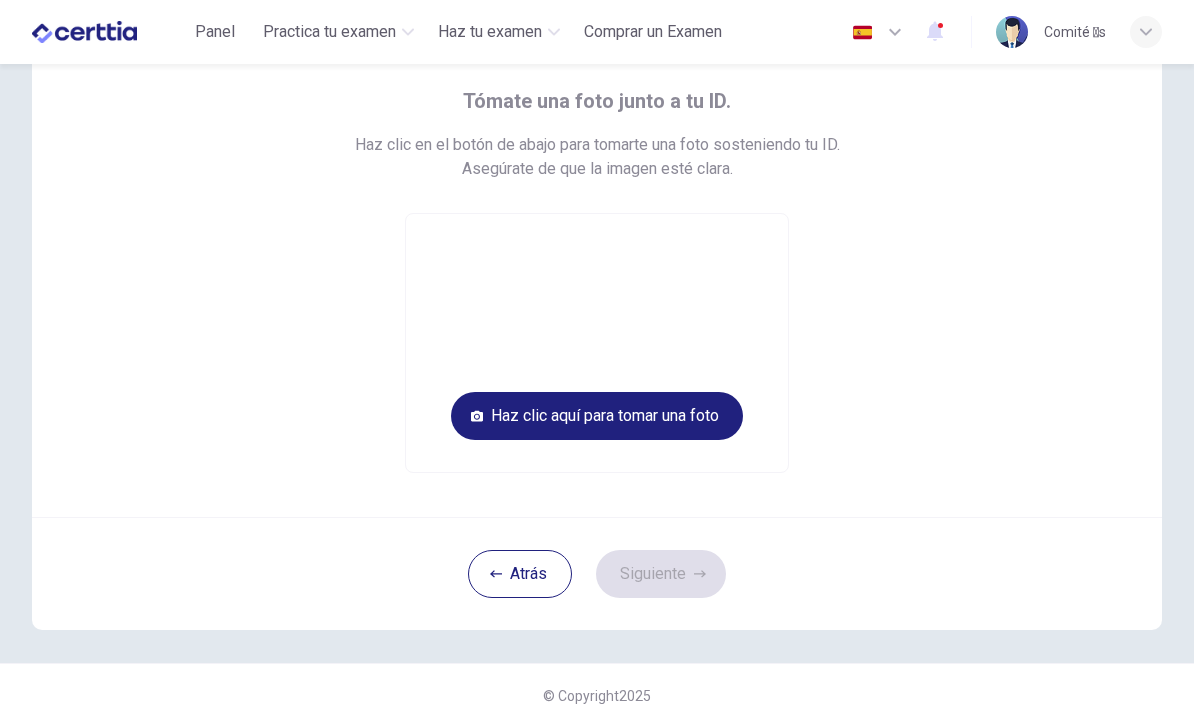 click on "Haz clic aquí para tomar una foto" at bounding box center (597, 416) 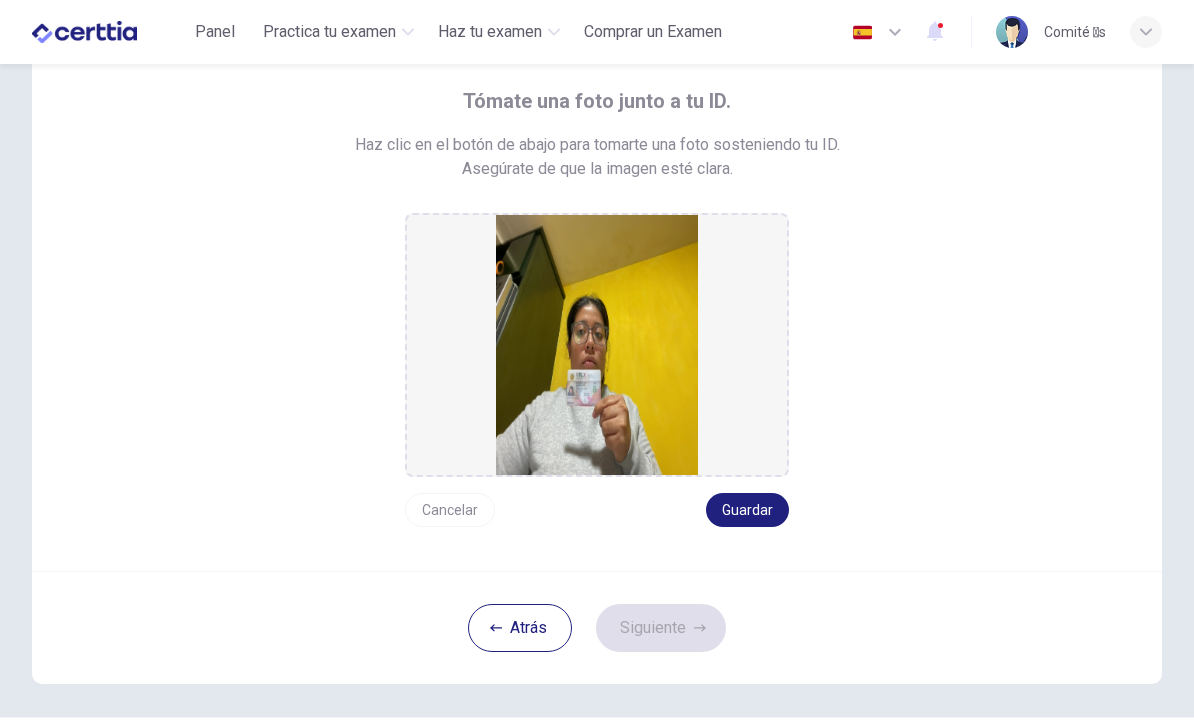 click on "Guardar" at bounding box center (747, 510) 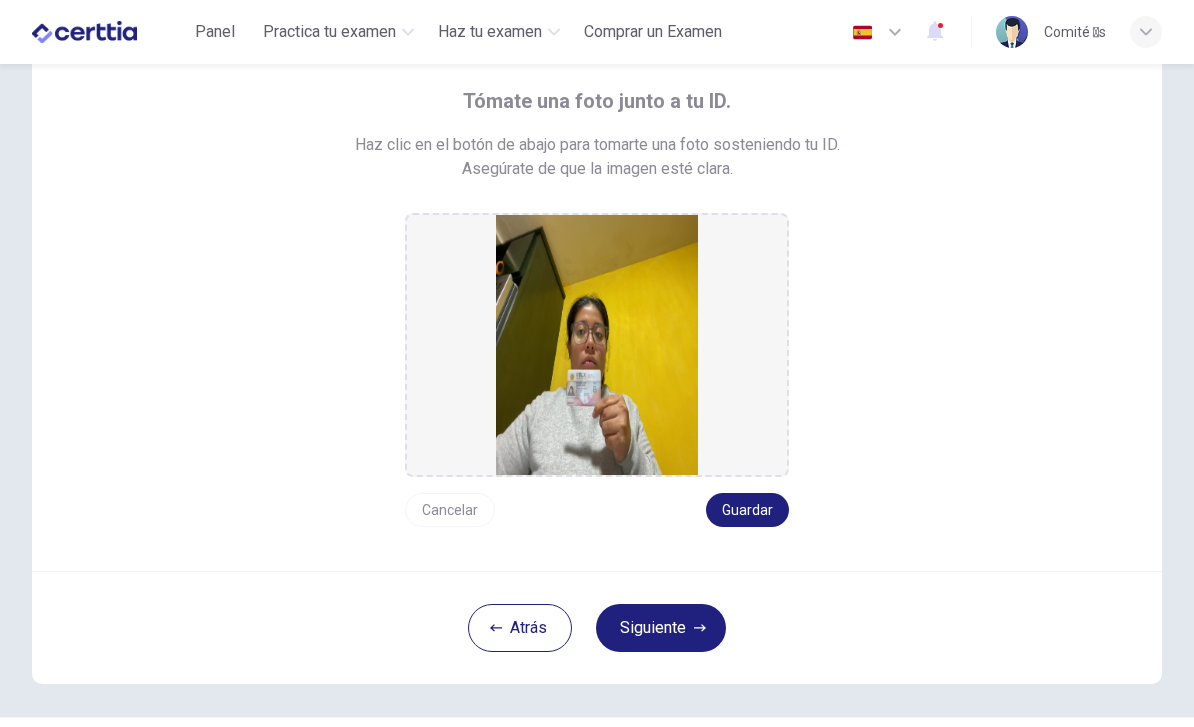 click on "Siguiente" at bounding box center (661, 628) 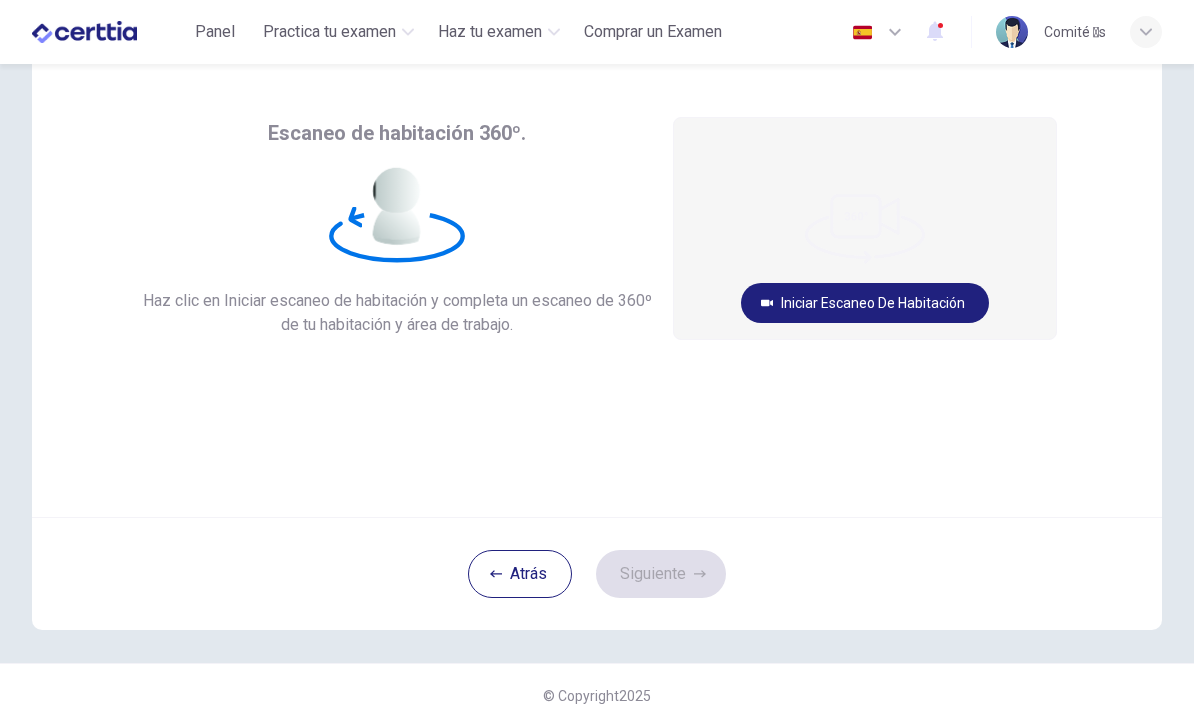 click on "Iniciar escaneo de habitación" at bounding box center (865, 303) 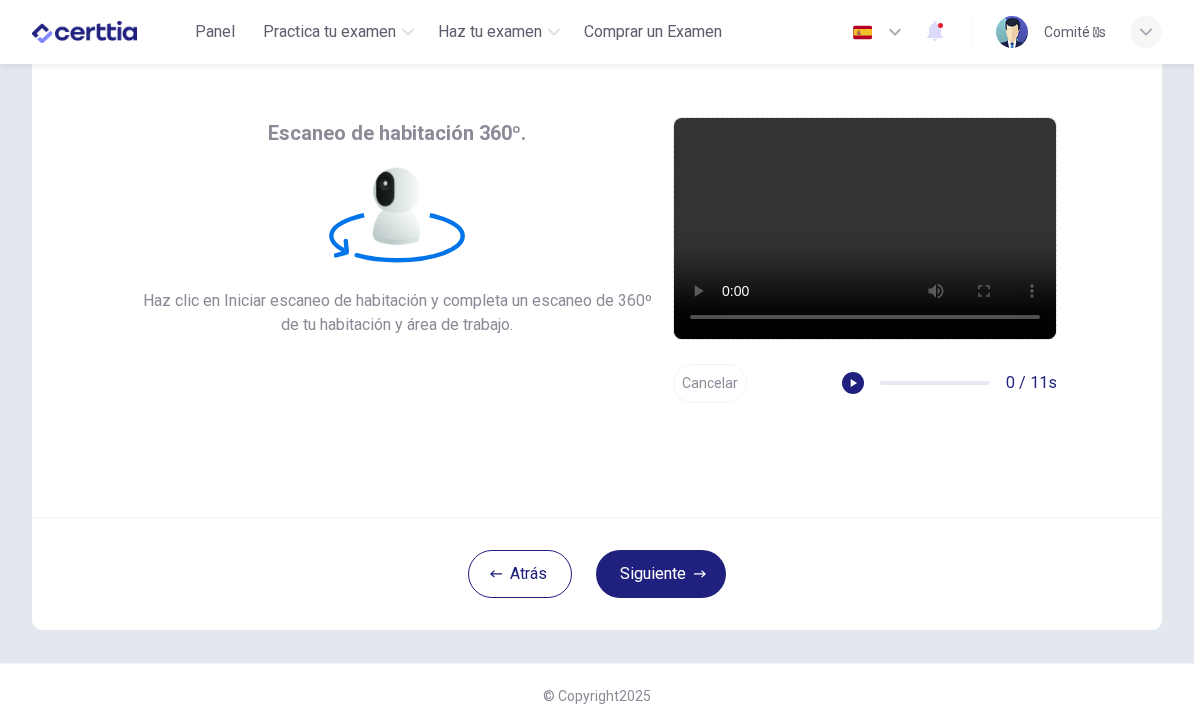 click on "Siguiente" at bounding box center (661, 574) 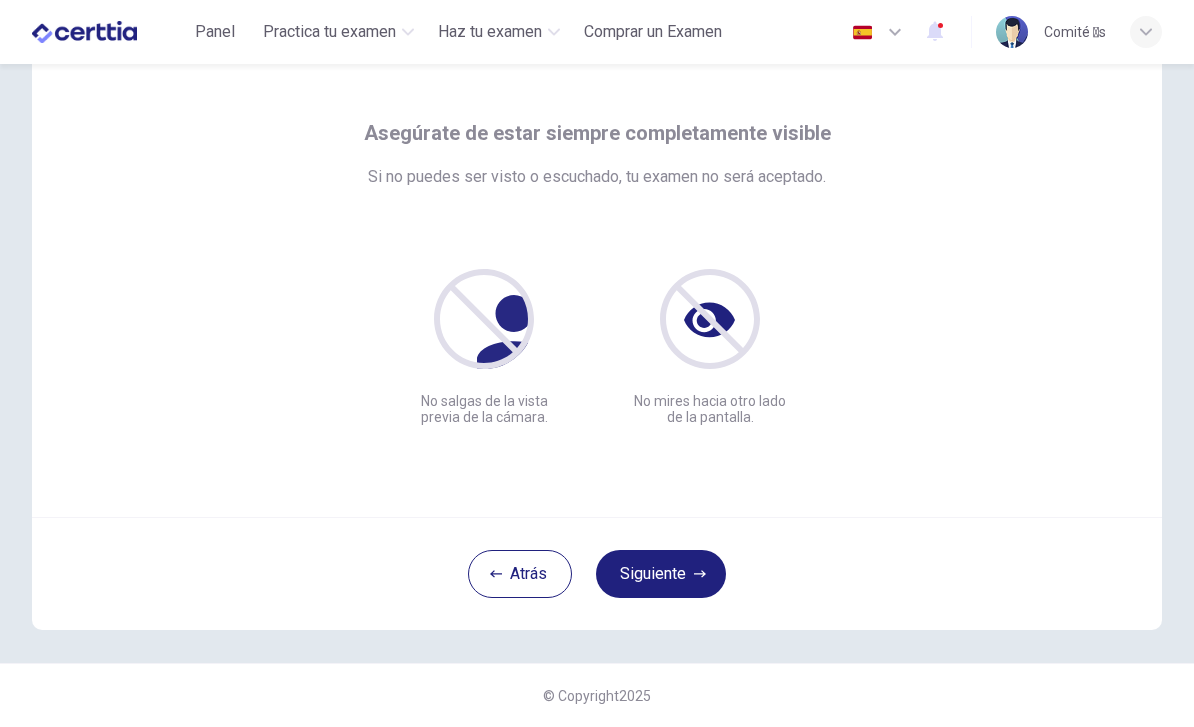 click on "Siguiente" at bounding box center (661, 574) 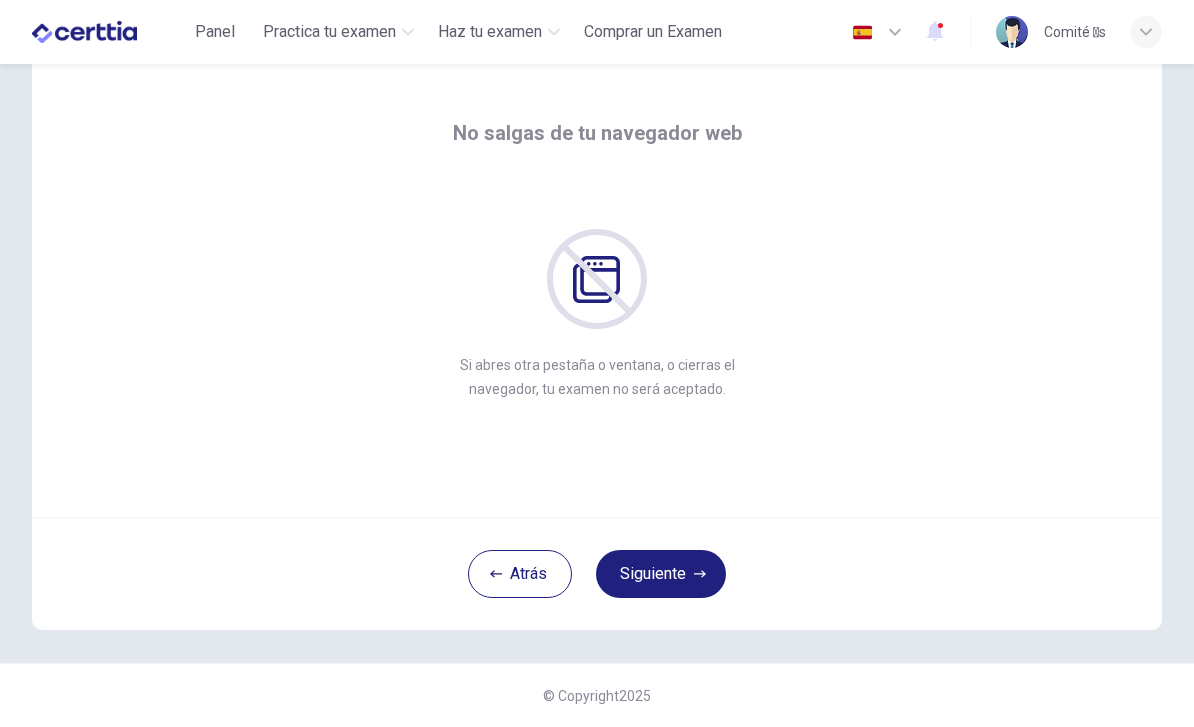 click on "Siguiente" at bounding box center (661, 574) 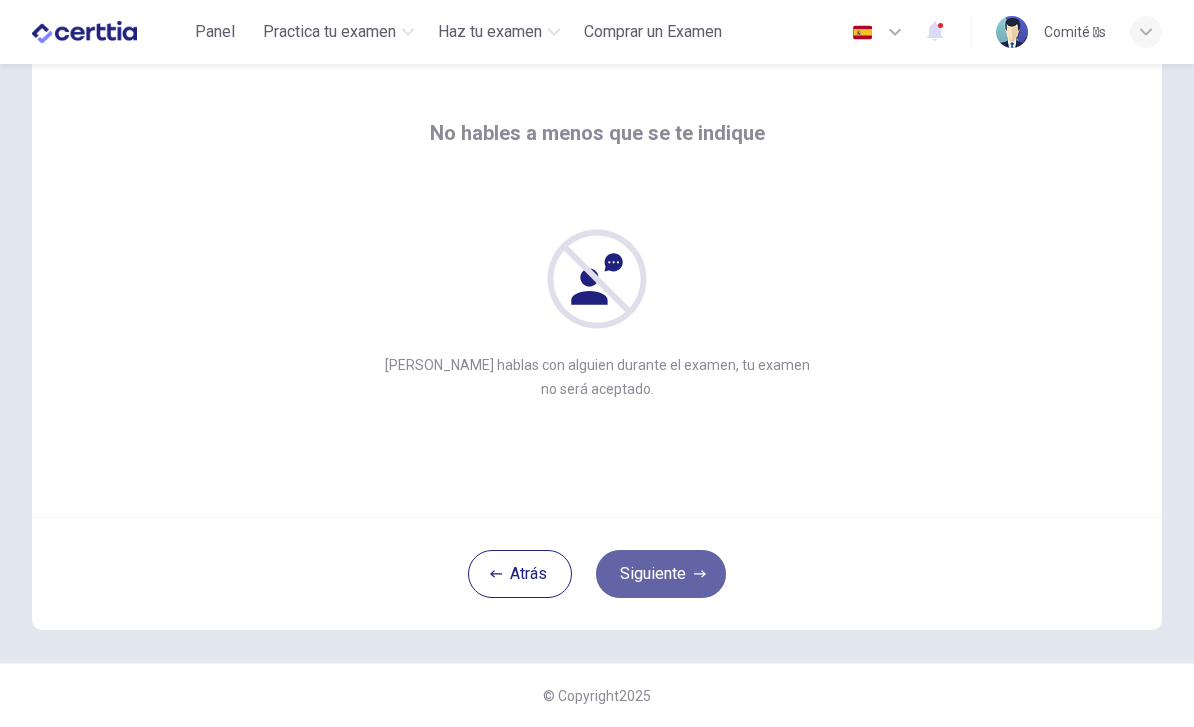 click on "Siguiente" at bounding box center [661, 574] 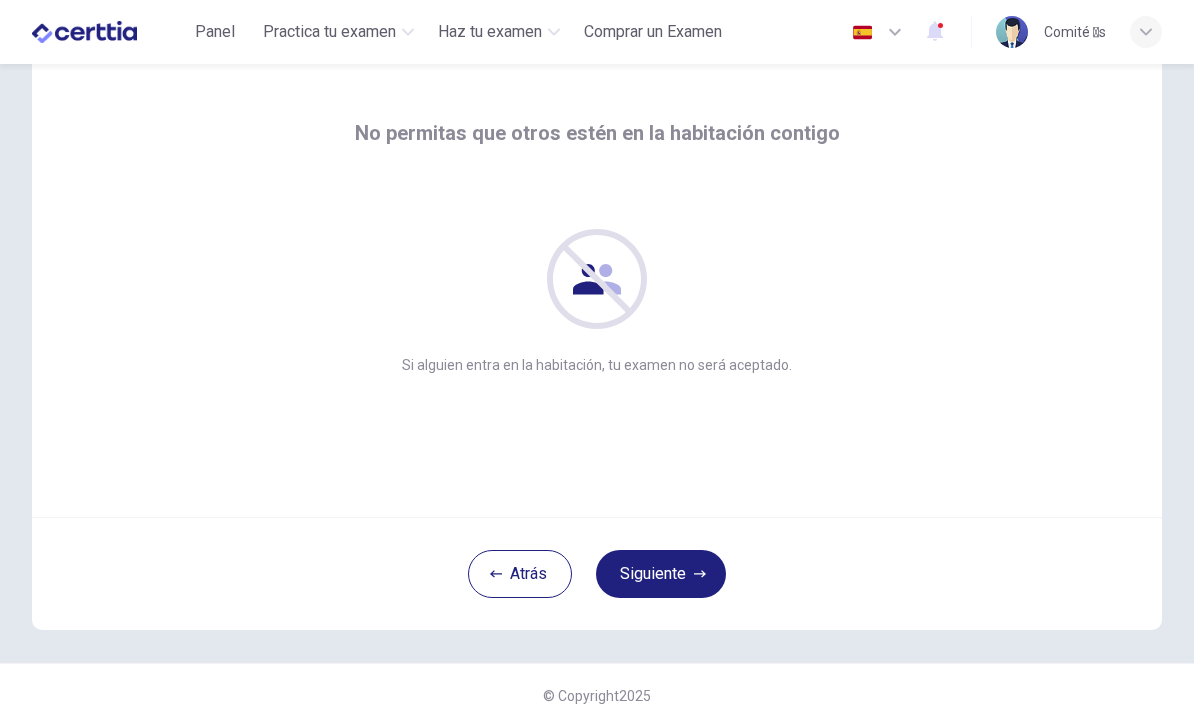 click on "Siguiente" at bounding box center [661, 574] 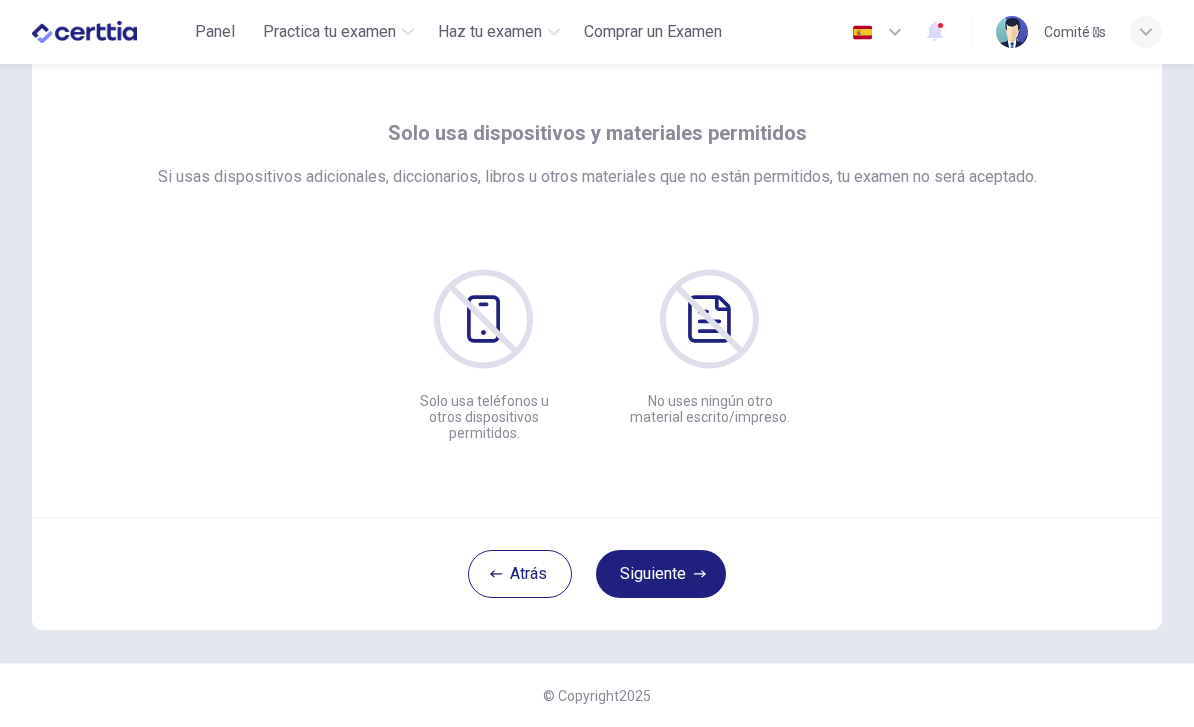 click on "Siguiente" at bounding box center (661, 574) 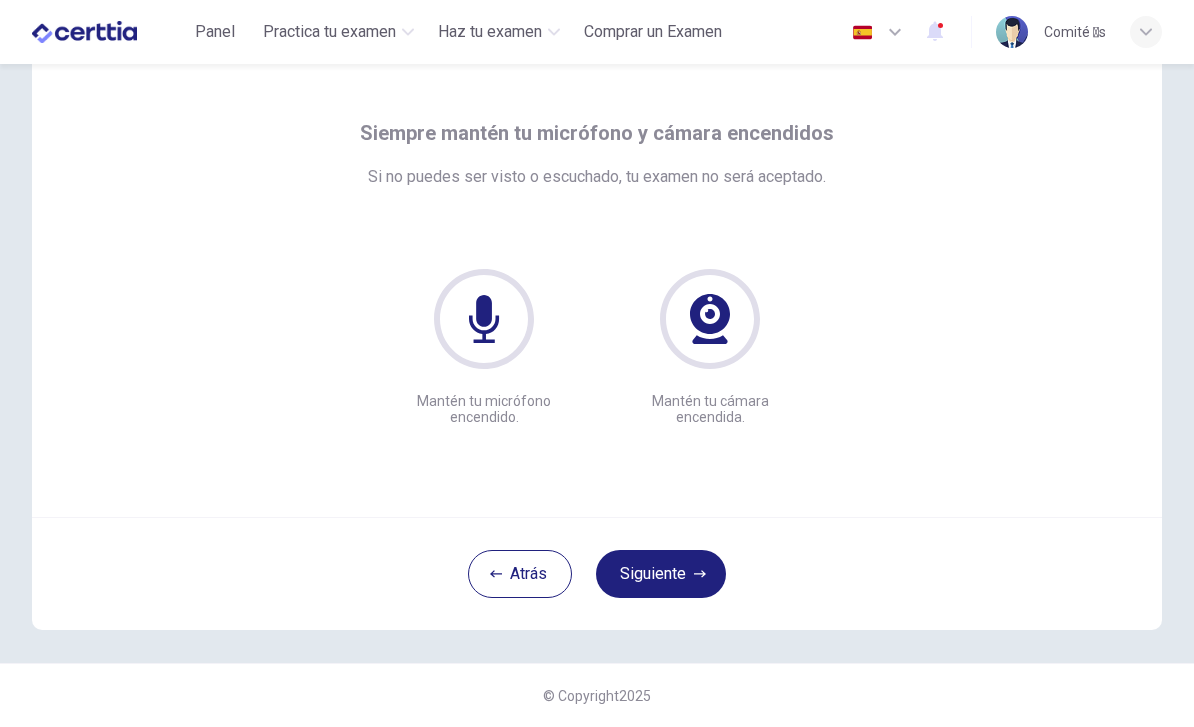 click on "Siguiente" at bounding box center [661, 574] 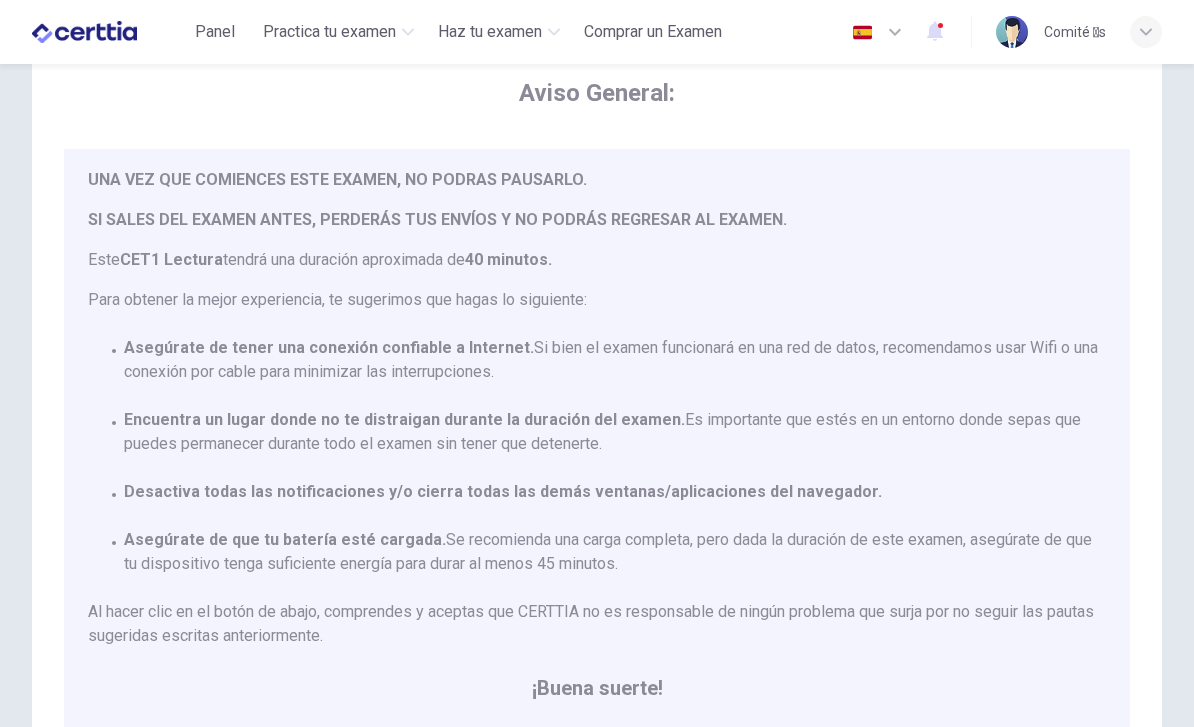 scroll, scrollTop: 45, scrollLeft: 0, axis: vertical 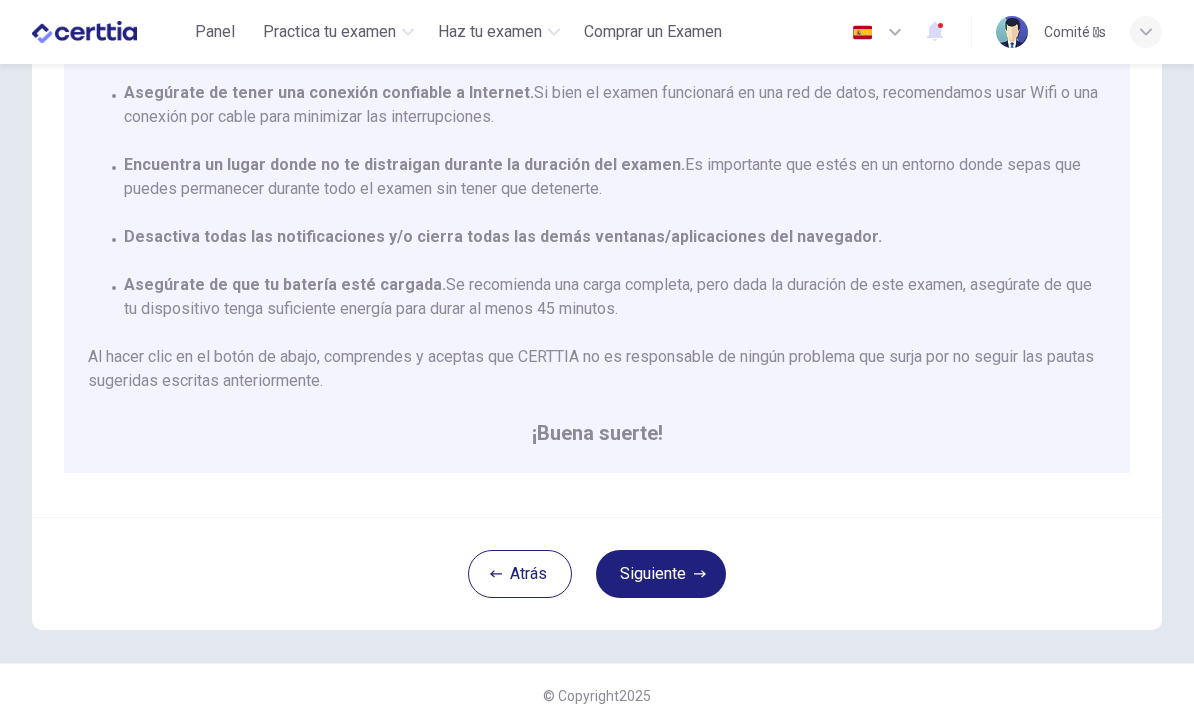 click 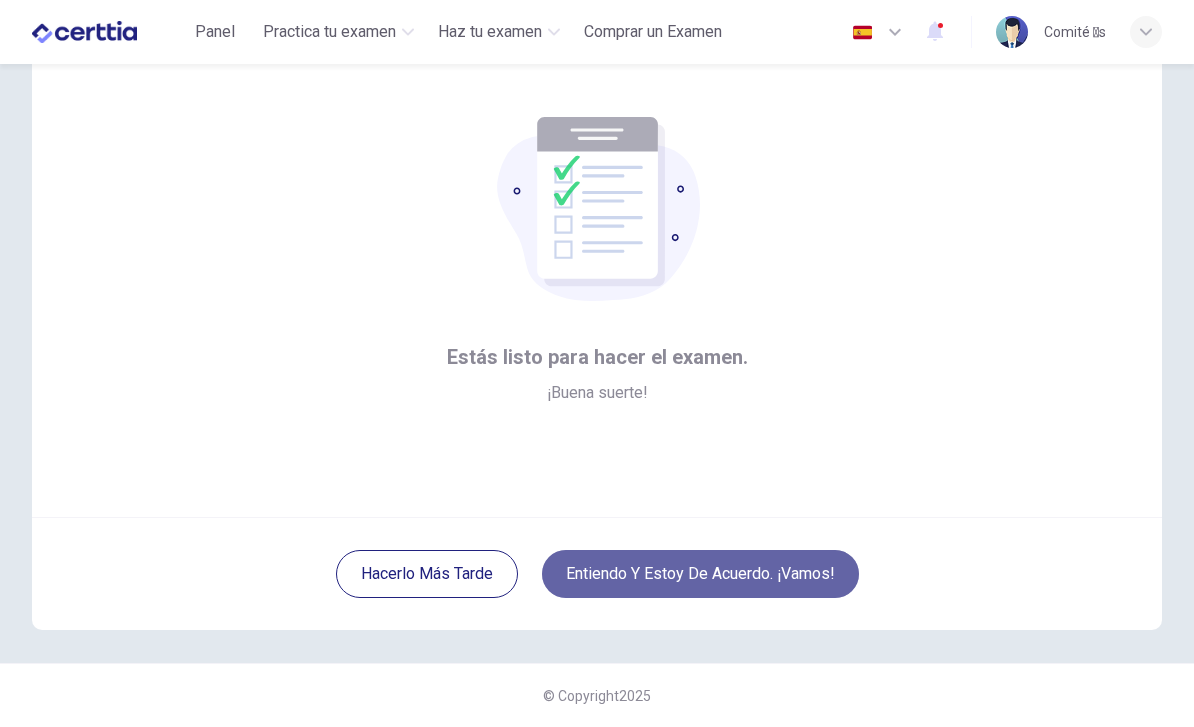 click on "Entiendo y estoy de acuerdo. ¡Vamos!" at bounding box center [700, 574] 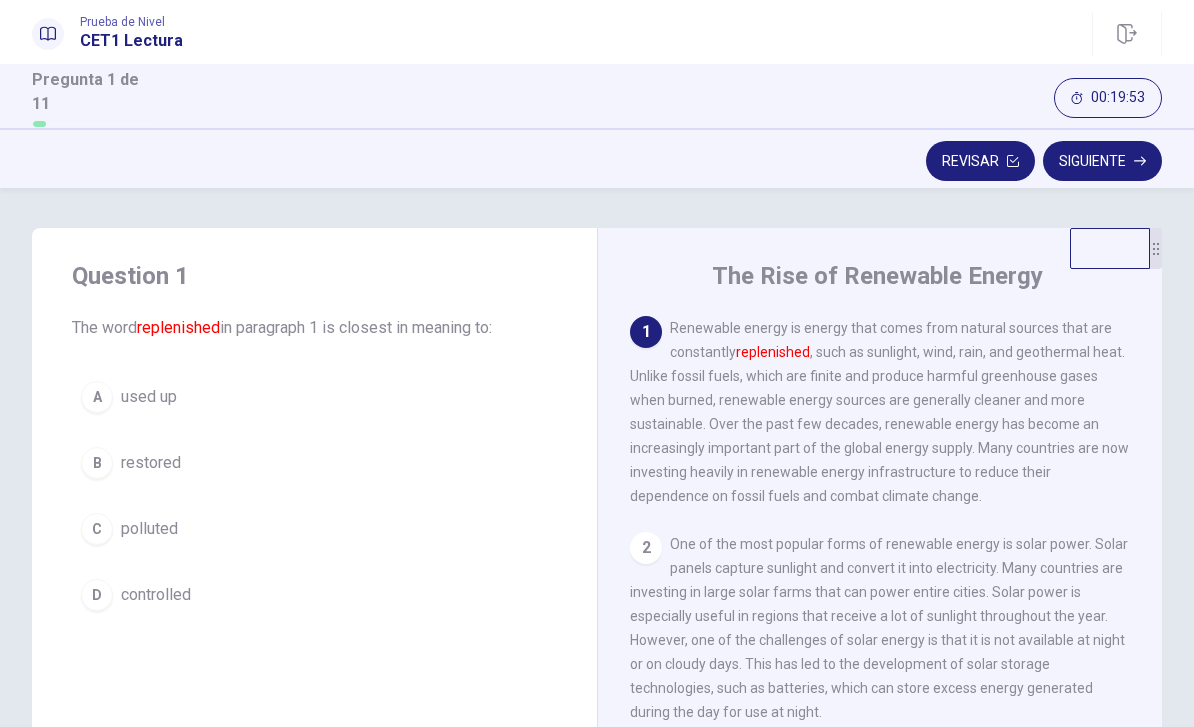 scroll, scrollTop: 0, scrollLeft: 0, axis: both 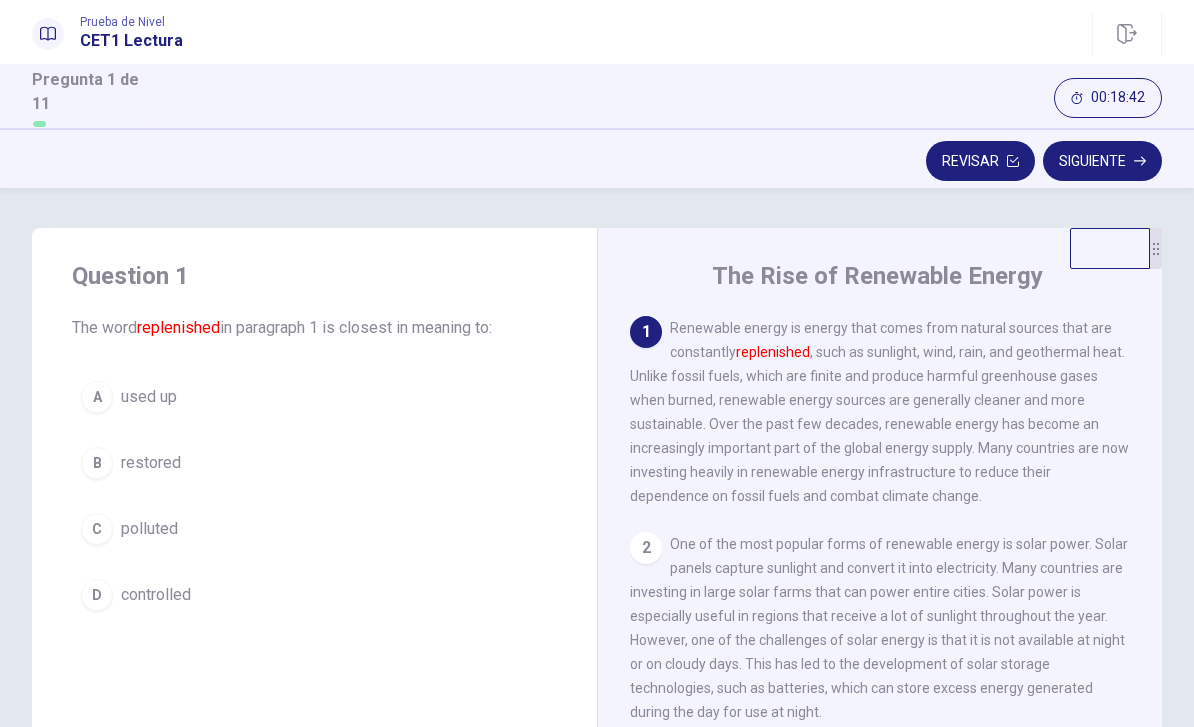 click on "A" at bounding box center [97, 397] 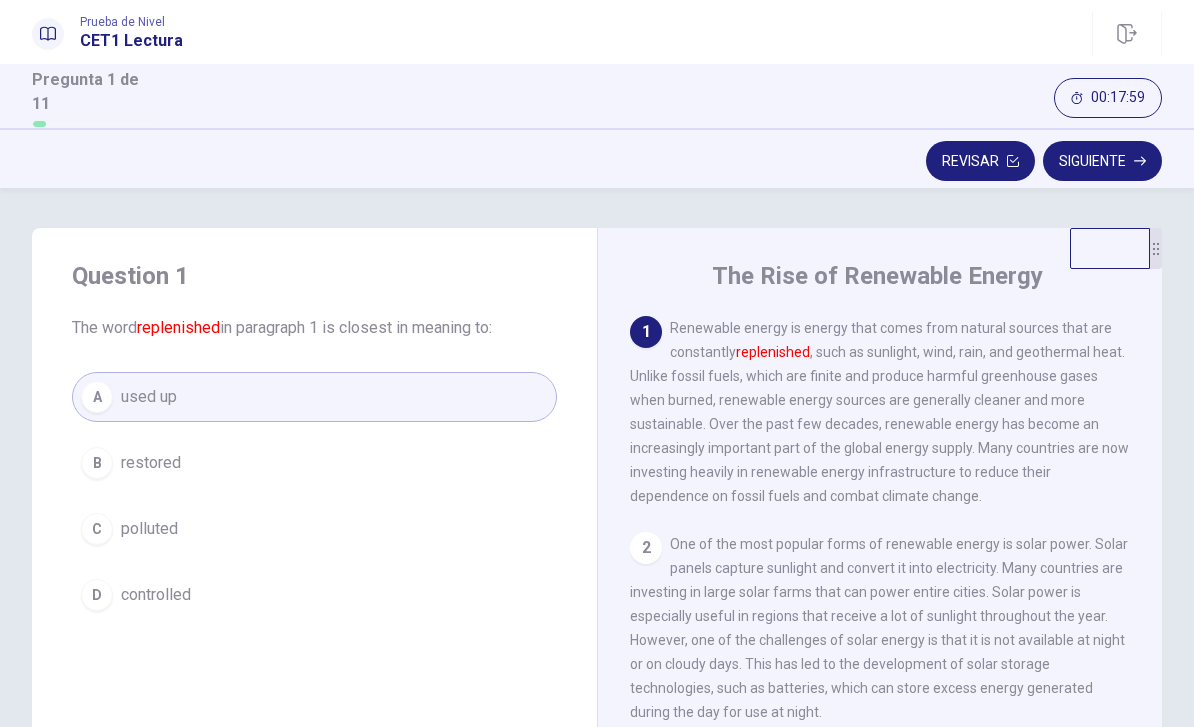 scroll, scrollTop: 0, scrollLeft: 0, axis: both 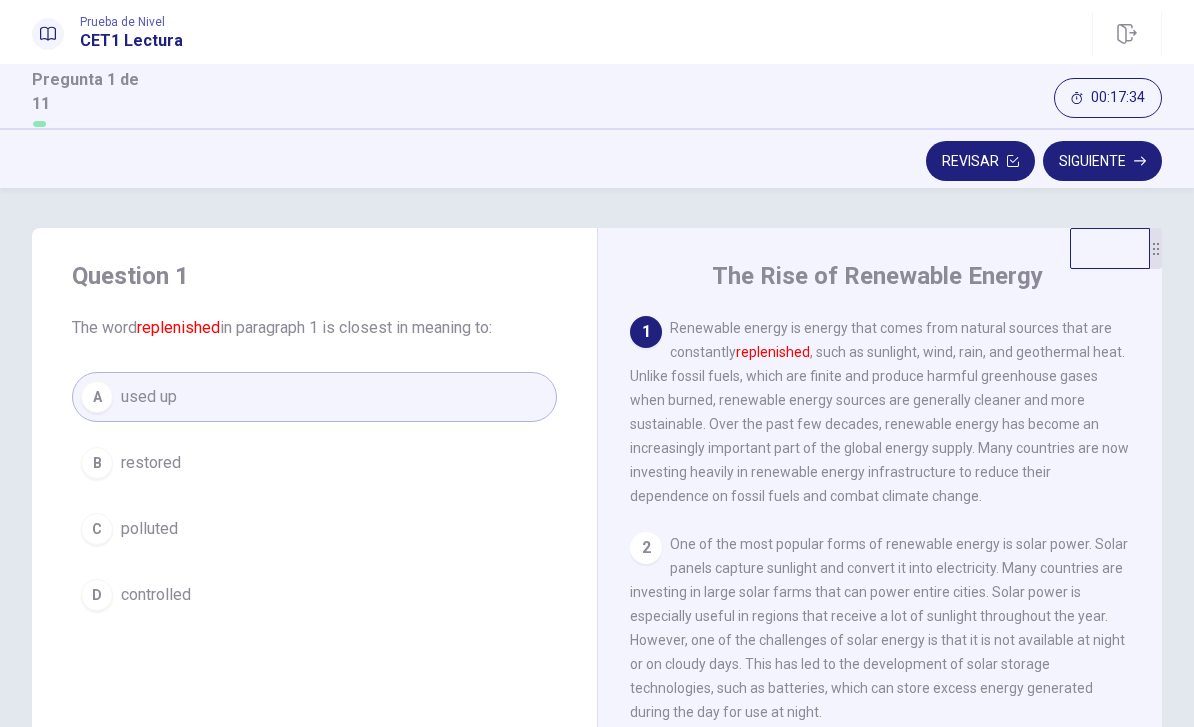 click on "B restored" at bounding box center [314, 463] 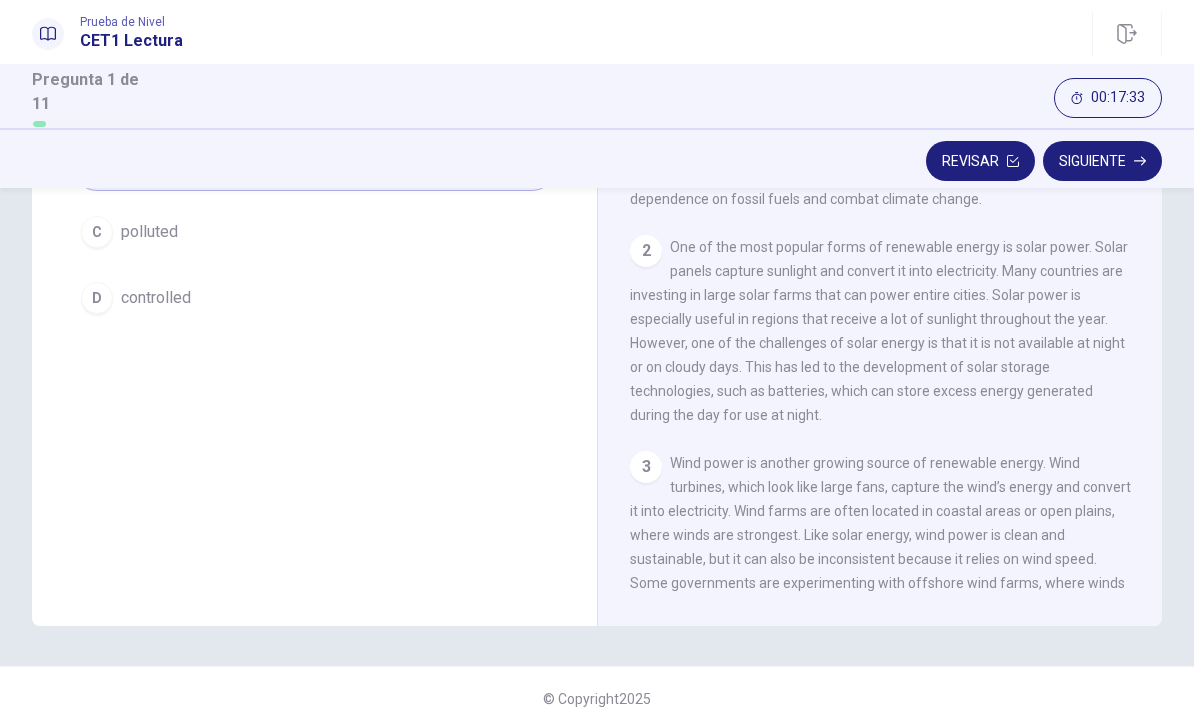 scroll, scrollTop: 296, scrollLeft: 0, axis: vertical 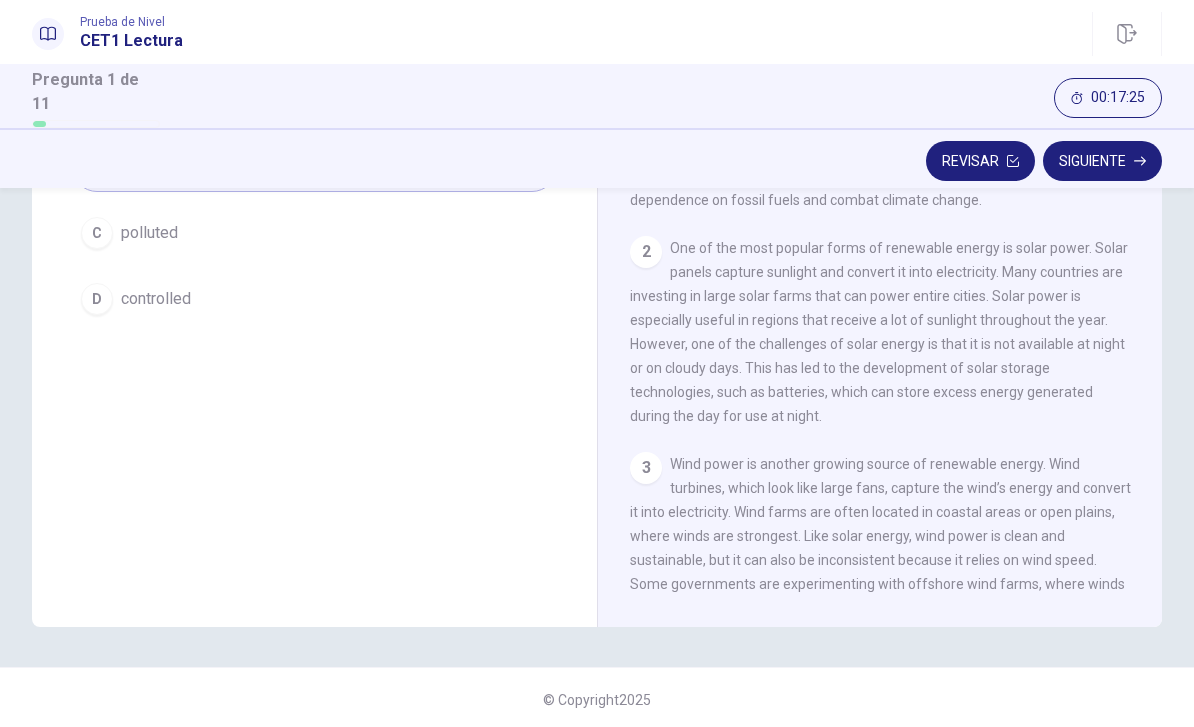click on "Revisar" at bounding box center [980, 161] 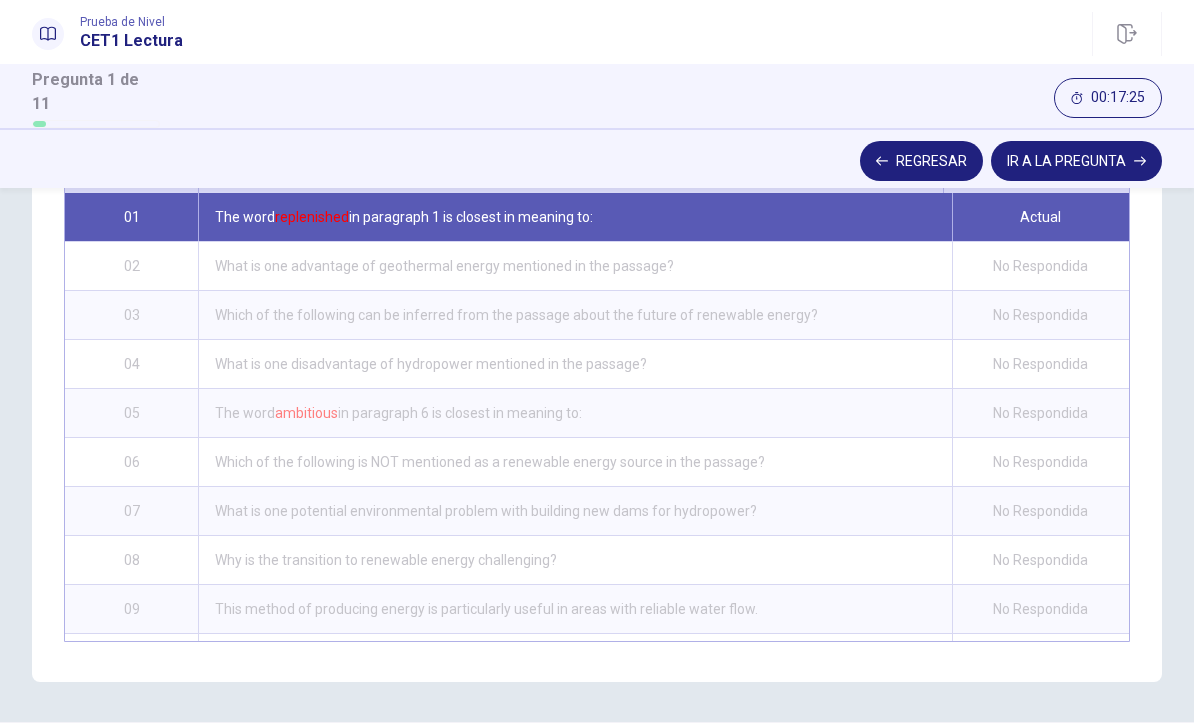 scroll, scrollTop: 353, scrollLeft: 0, axis: vertical 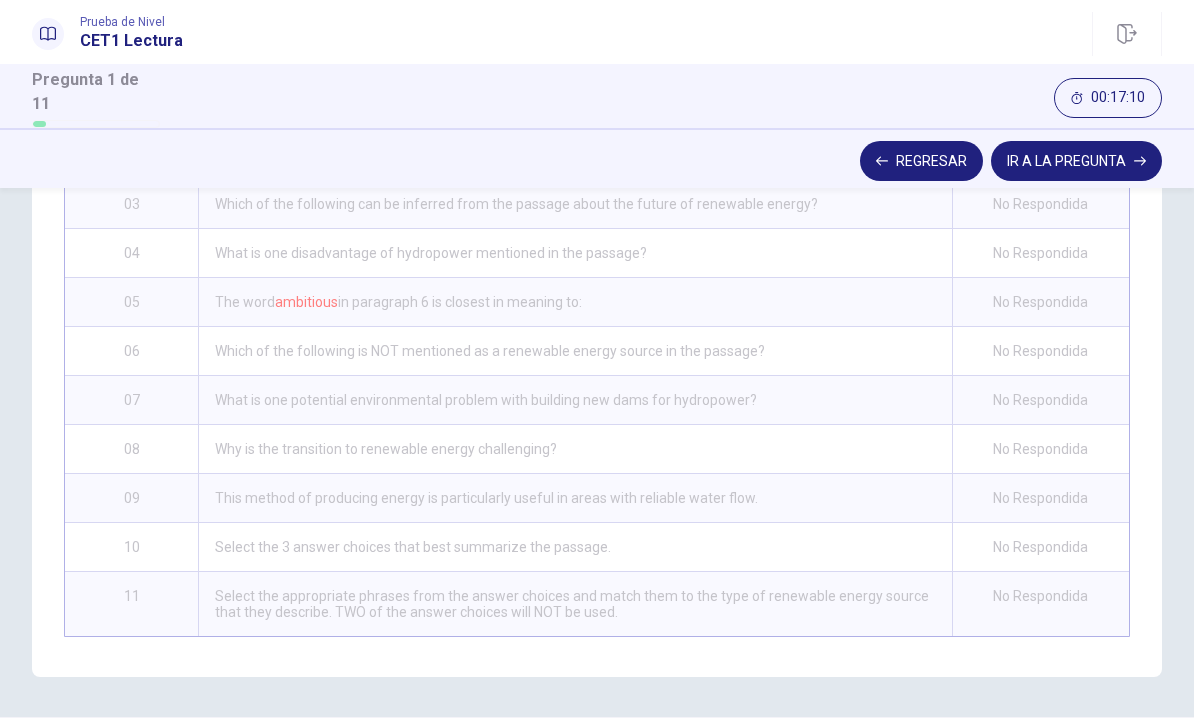 click on "IR A LA PREGUNTA" at bounding box center [1076, 161] 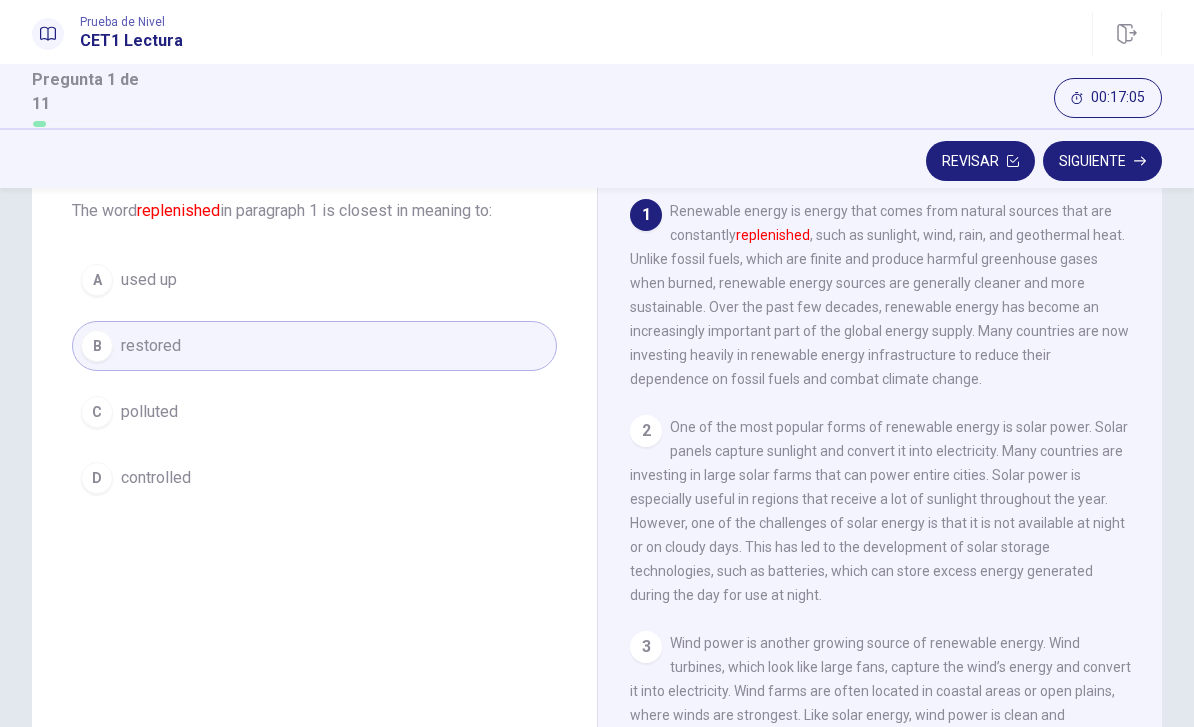 scroll, scrollTop: 118, scrollLeft: 0, axis: vertical 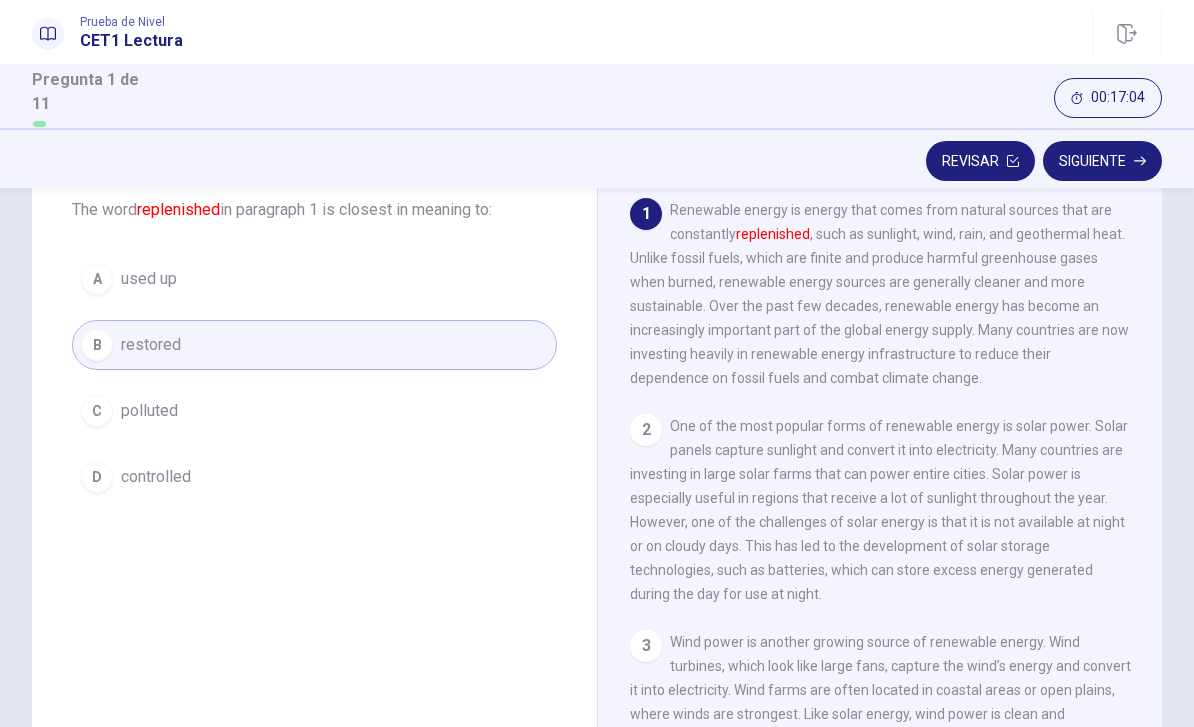 click on "Siguiente" at bounding box center [1102, 161] 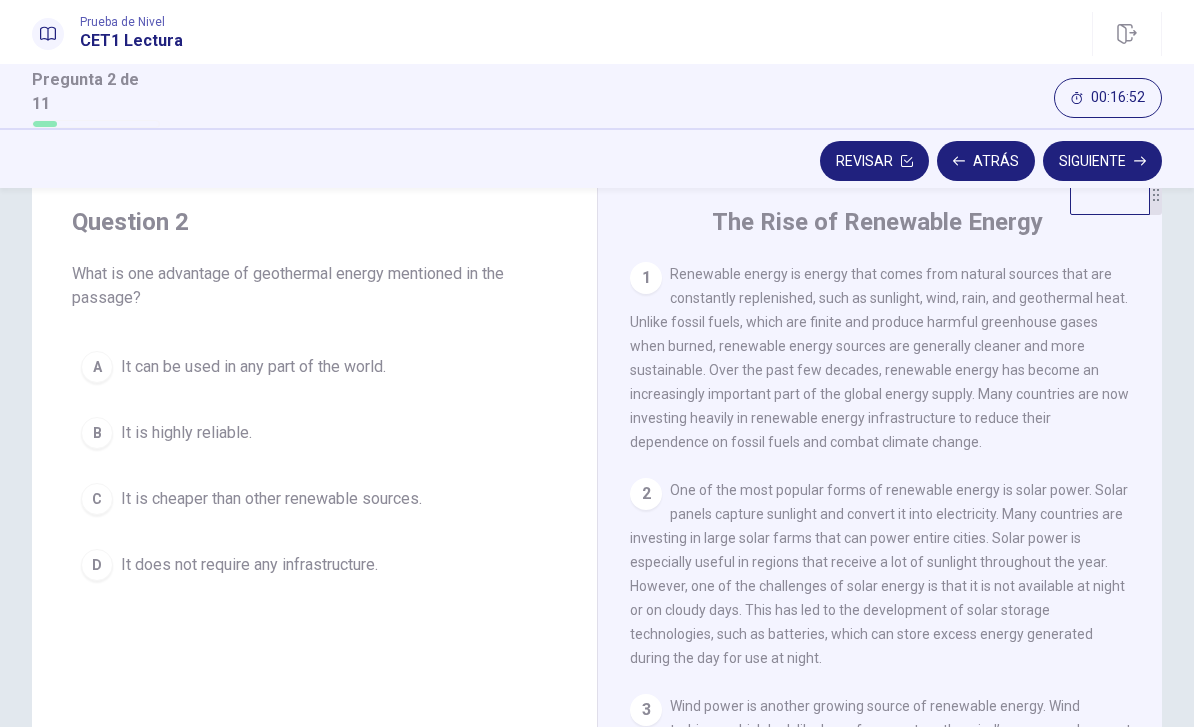 scroll, scrollTop: 54, scrollLeft: 0, axis: vertical 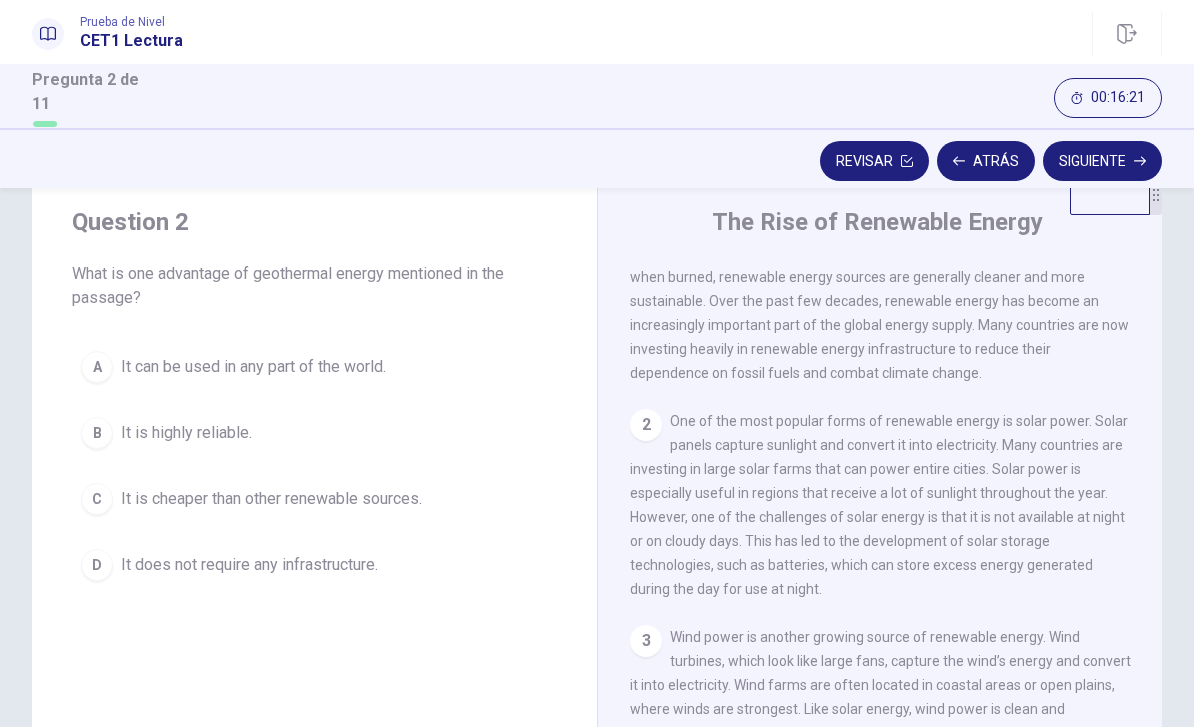 click on "It is cheaper than other renewable sources." at bounding box center [271, 499] 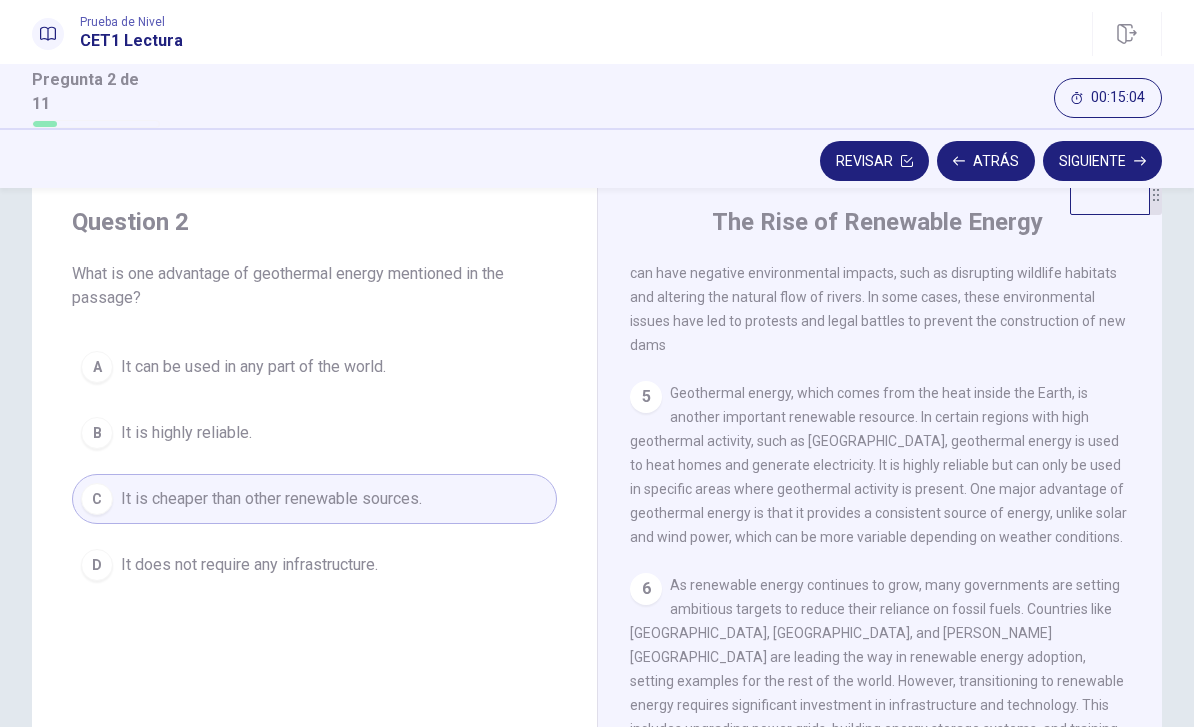 scroll, scrollTop: 744, scrollLeft: 0, axis: vertical 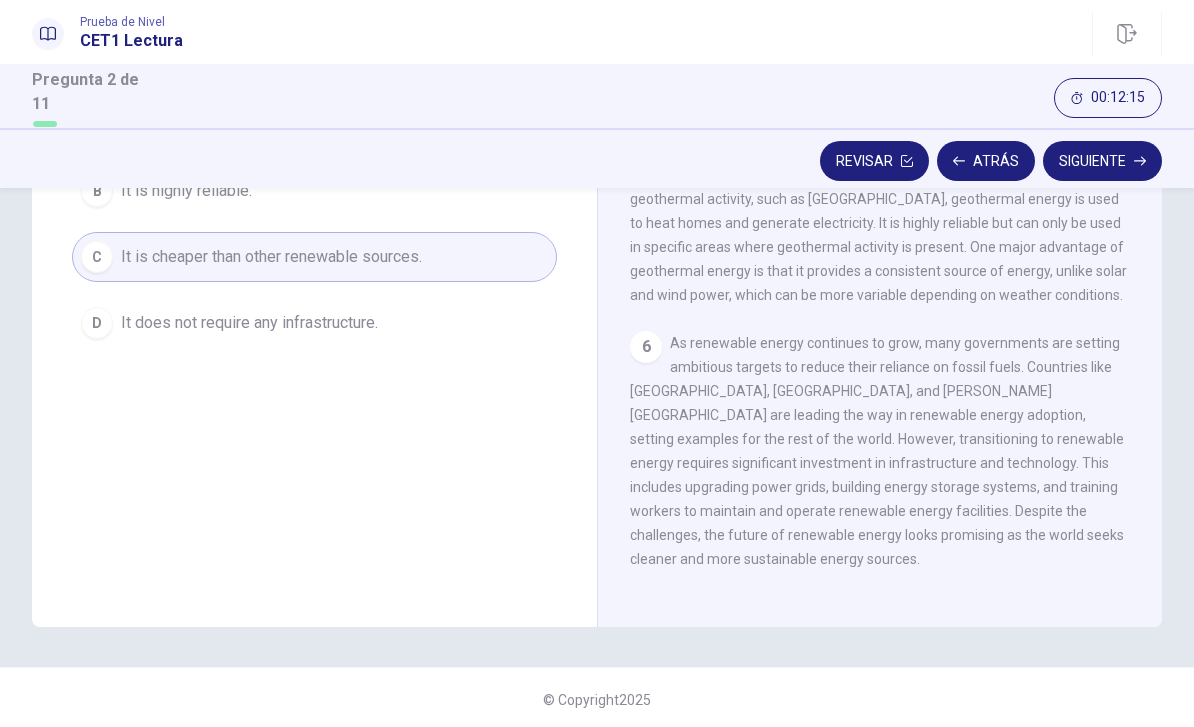 click on "6 As renewable energy continues to grow, many governments are setting ambitious targets to reduce their reliance on fossil fuels. Countries like [GEOGRAPHIC_DATA], [GEOGRAPHIC_DATA], and [PERSON_NAME][GEOGRAPHIC_DATA] are leading the way in renewable energy adoption, setting examples for the rest of the world. However, transitioning to renewable energy requires significant investment in infrastructure and technology. This includes upgrading power grids, building energy storage systems, and training workers to maintain and operate renewable energy facilities. Despite the challenges, the future of renewable energy looks promising as the world seeks cleaner and more sustainable energy sources." at bounding box center [880, 451] 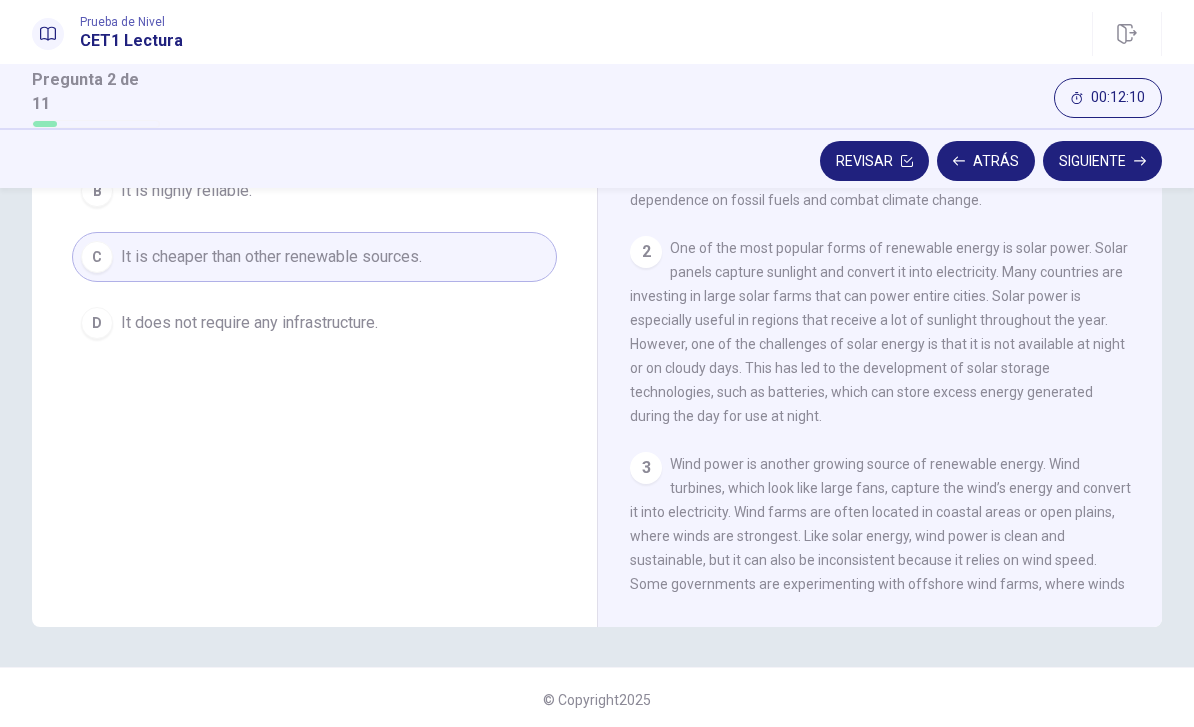 scroll, scrollTop: 0, scrollLeft: 0, axis: both 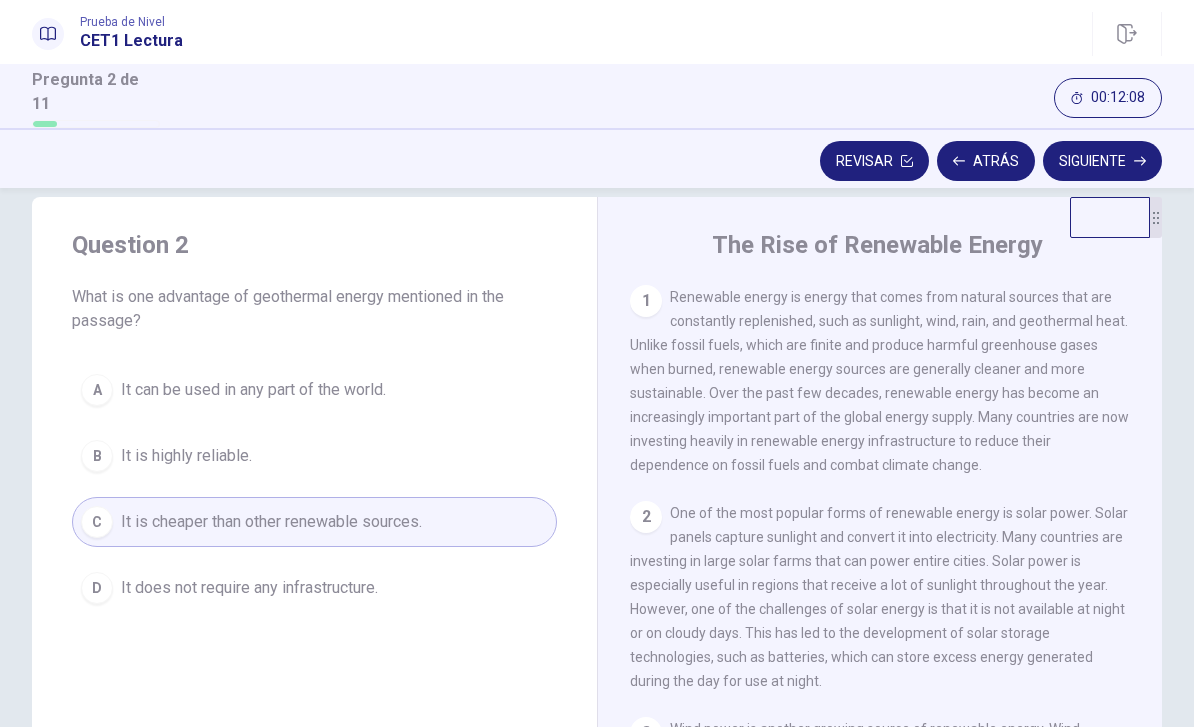 click on "1 Renewable energy is energy that comes from natural sources that are constantly replenished, such as sunlight, wind, rain, and geothermal heat. Unlike fossil fuels, which are finite and produce harmful greenhouse gases when burned, renewable energy sources are generally cleaner and more sustainable. Over the past few decades, renewable energy has become an increasingly important part of the global energy supply. Many countries are now investing heavily in renewable energy infrastructure to reduce their dependence on fossil fuels and combat climate change." at bounding box center [880, 381] 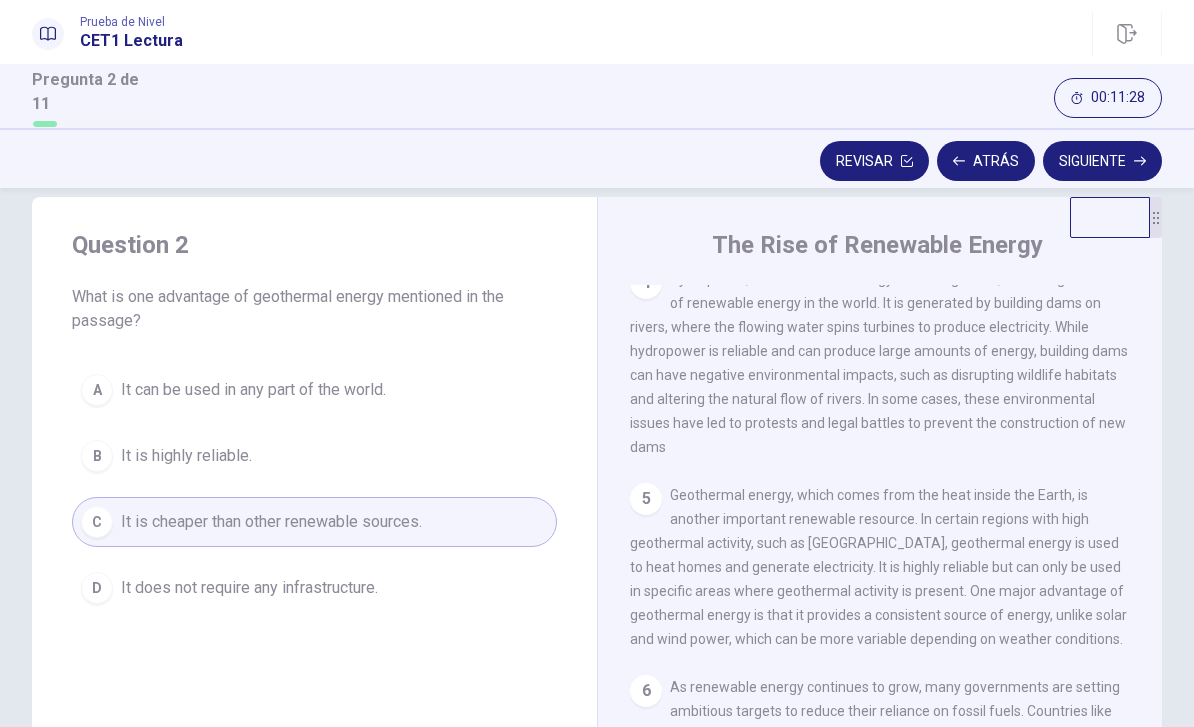 scroll, scrollTop: 646, scrollLeft: 0, axis: vertical 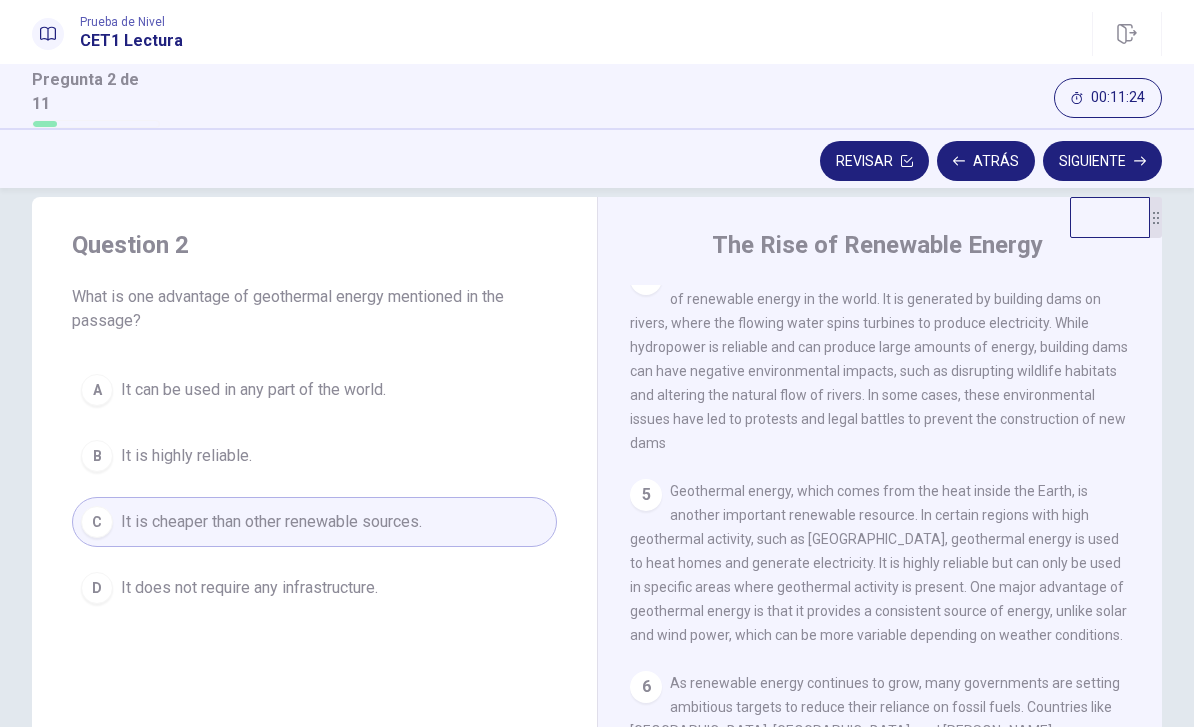click on "It is highly reliable." at bounding box center [186, 456] 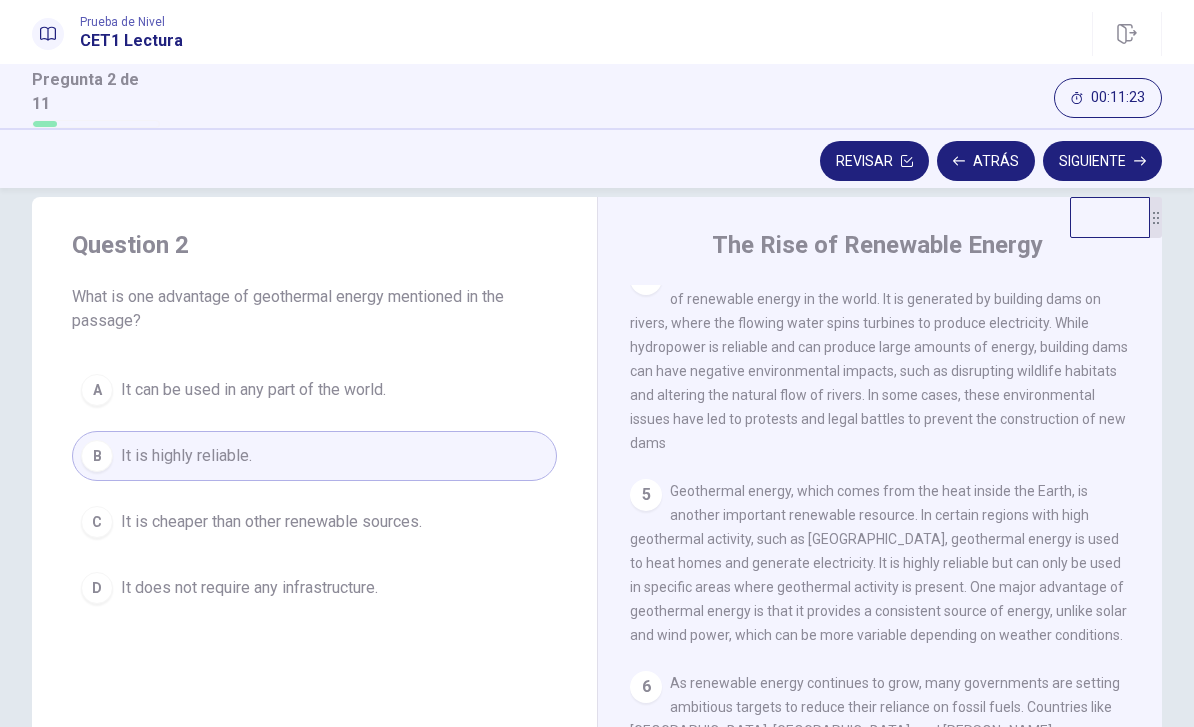 click on "Siguiente" at bounding box center [1102, 161] 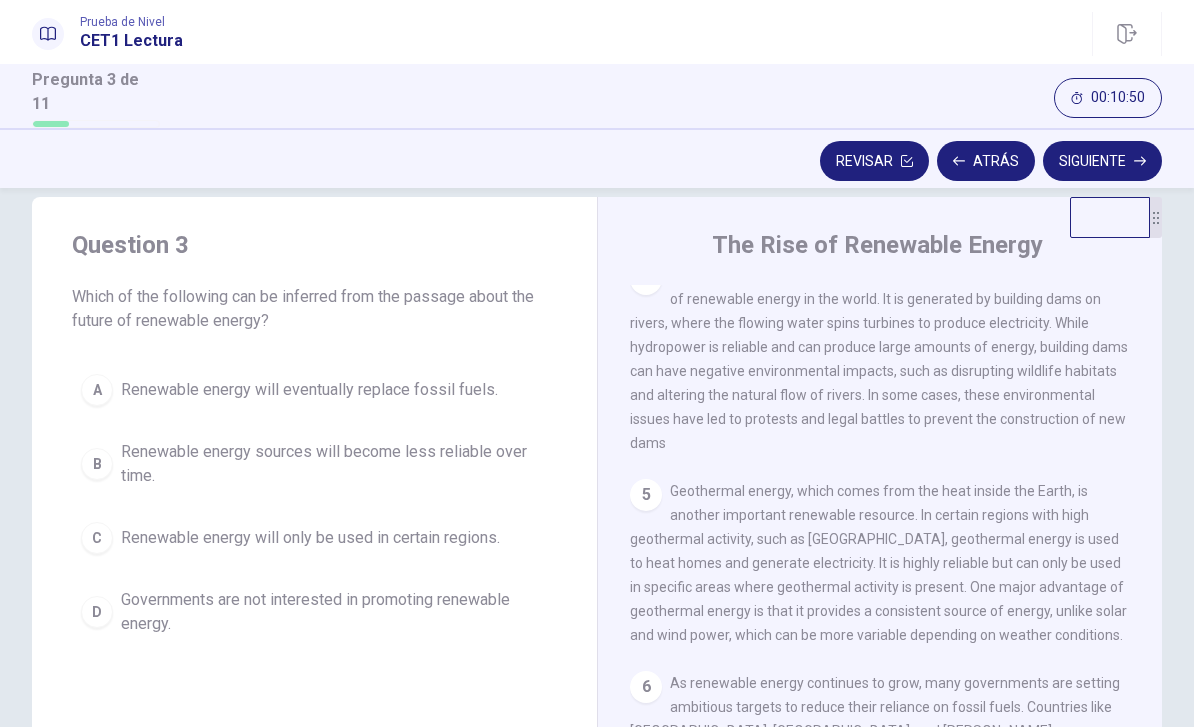 click on "Renewable energy will eventually replace fossil fuels." at bounding box center (309, 390) 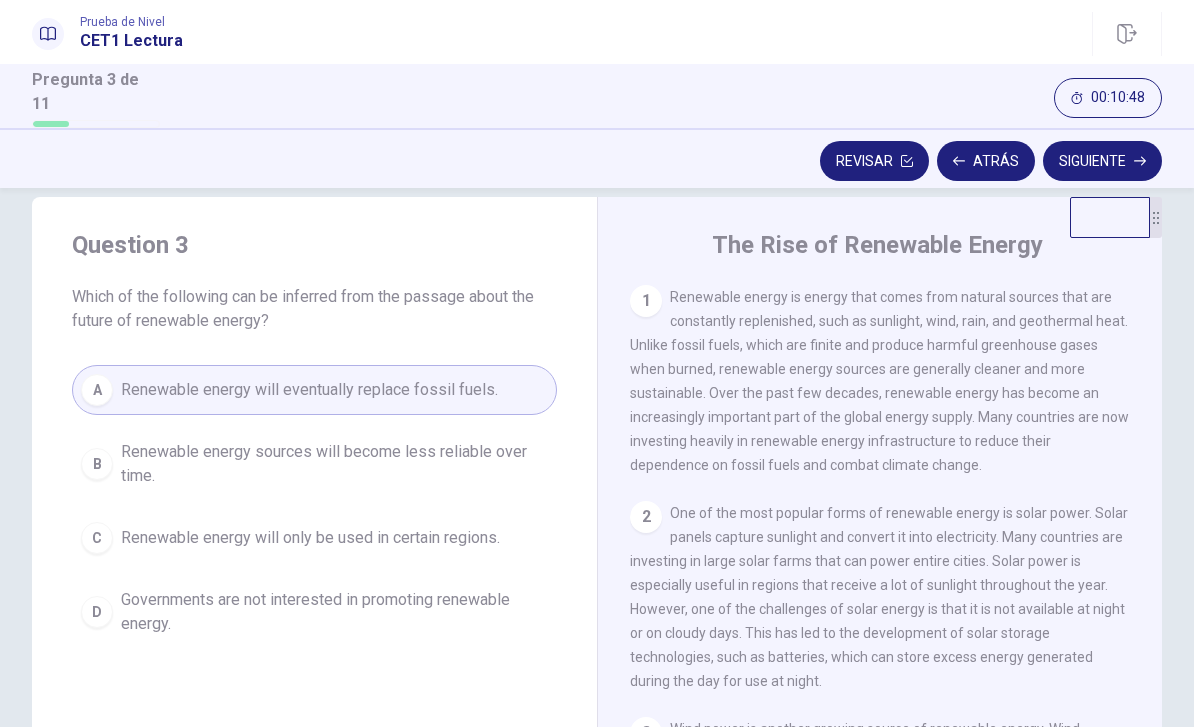 scroll, scrollTop: 0, scrollLeft: 0, axis: both 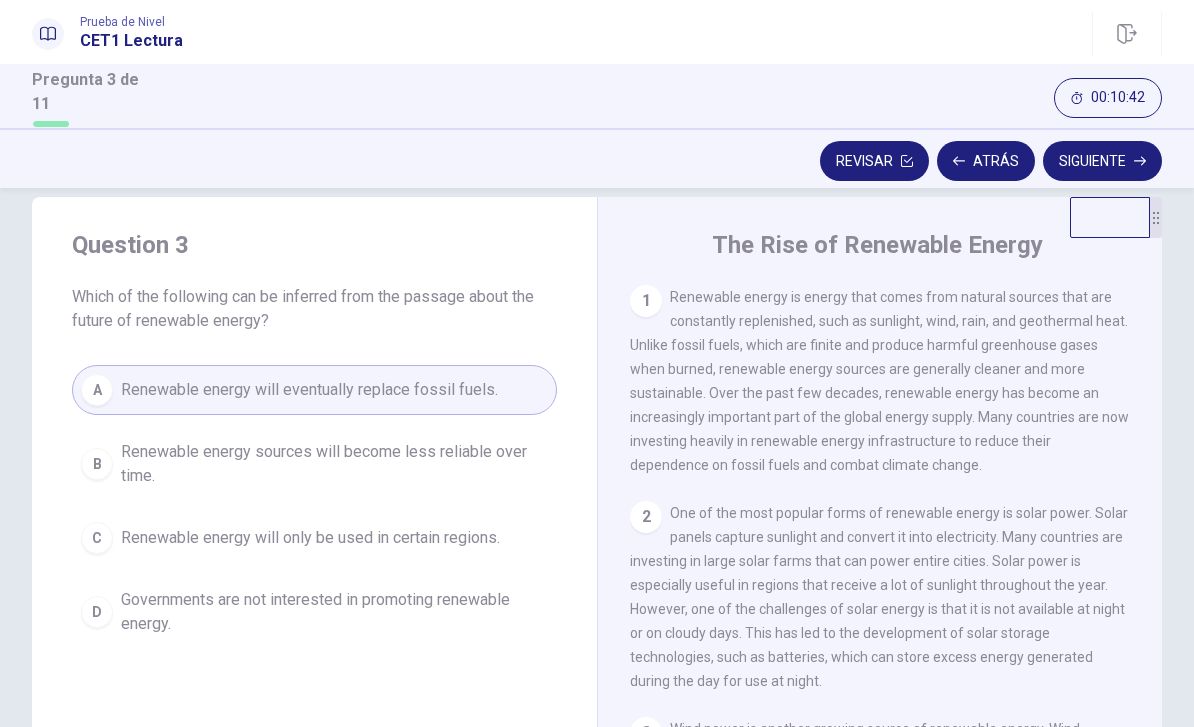 click on "Siguiente" at bounding box center (1102, 161) 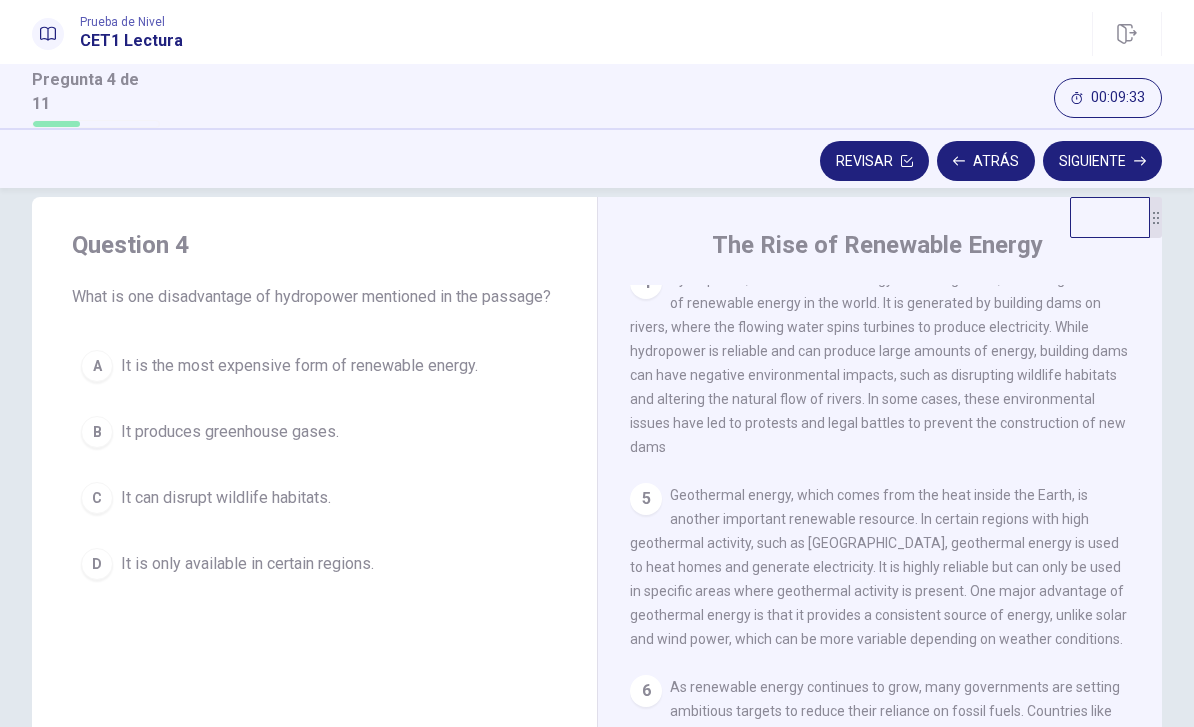 scroll, scrollTop: 641, scrollLeft: 0, axis: vertical 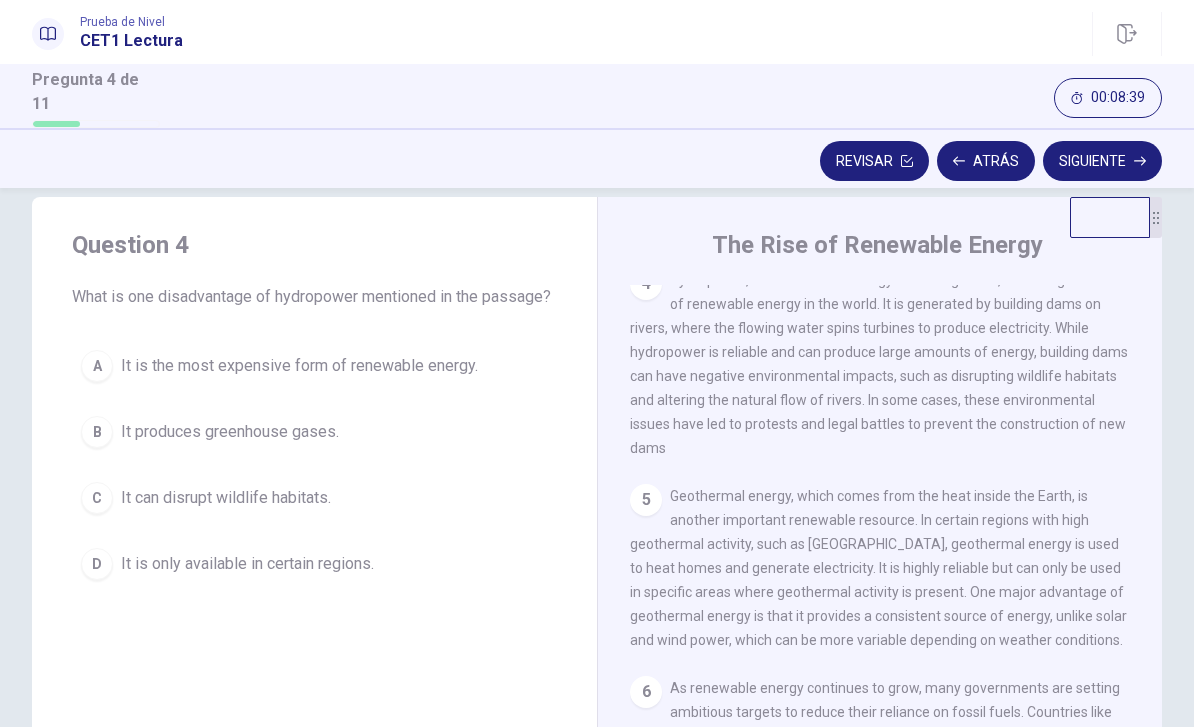 click on "It can disrupt wildlife habitats." at bounding box center (226, 498) 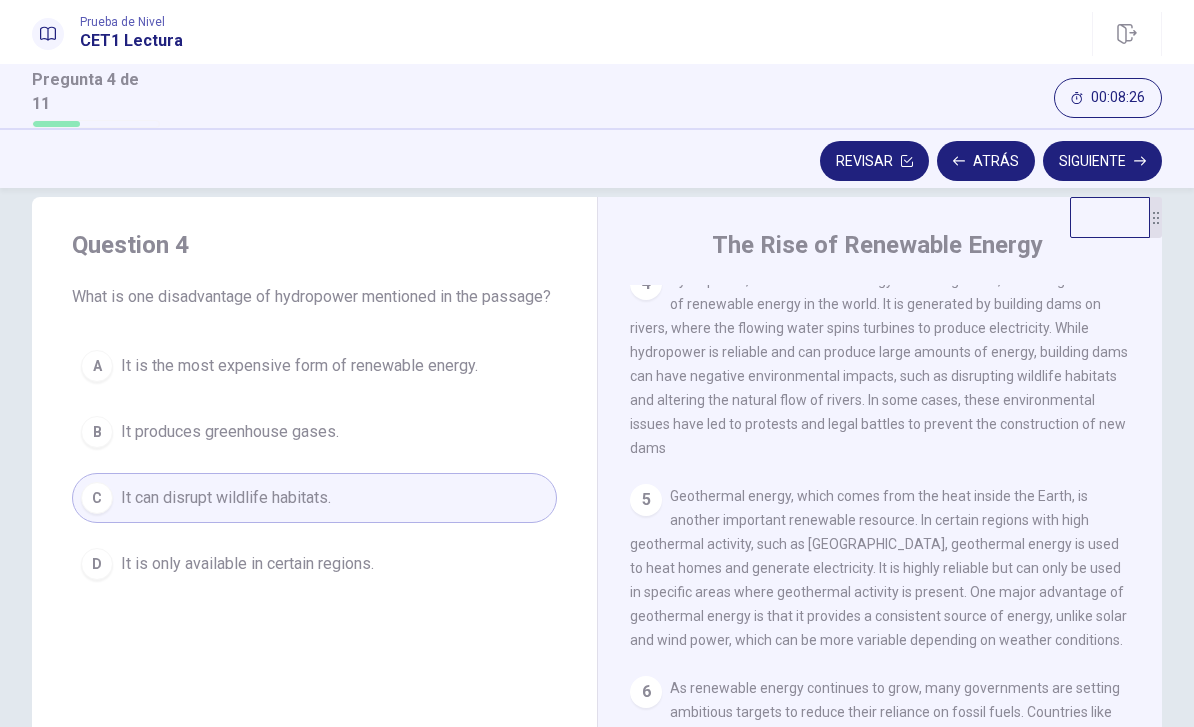 click 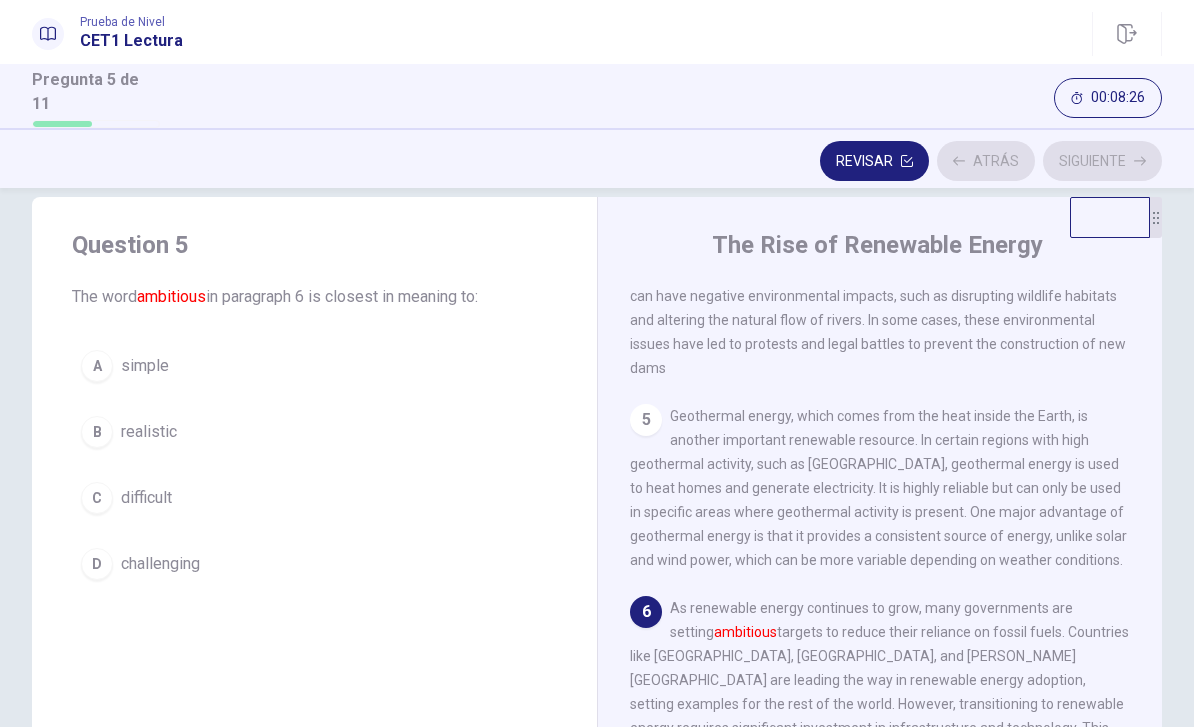 scroll, scrollTop: 744, scrollLeft: 0, axis: vertical 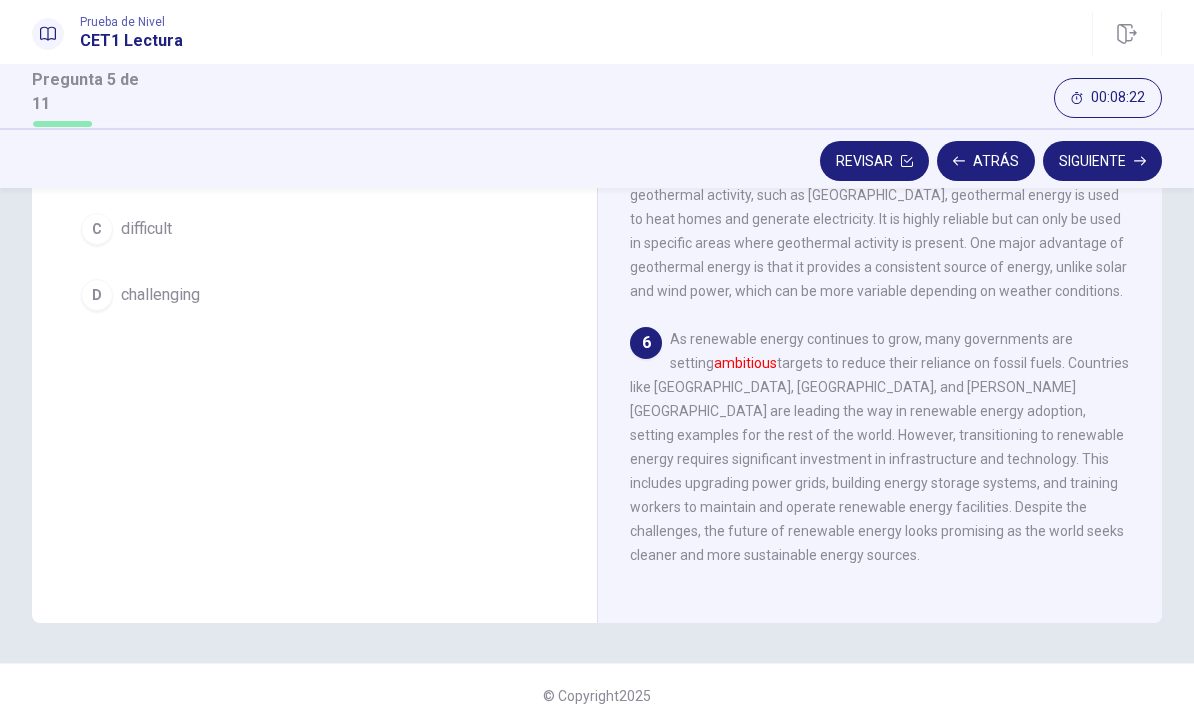 click on "As renewable energy continues to grow, many governments are setting  ambitious   targets to reduce their reliance on fossil fuels. Countries like [GEOGRAPHIC_DATA], [GEOGRAPHIC_DATA], and [PERSON_NAME][GEOGRAPHIC_DATA] are leading the way in renewable energy adoption, setting examples for the rest of the world. However, transitioning to renewable energy requires significant investment in infrastructure and technology. This includes upgrading power grids, building energy storage systems, and training workers to maintain and operate renewable energy facilities. Despite the challenges, the future of renewable energy looks promising as the world seeks cleaner and more sustainable energy sources." at bounding box center [879, 447] 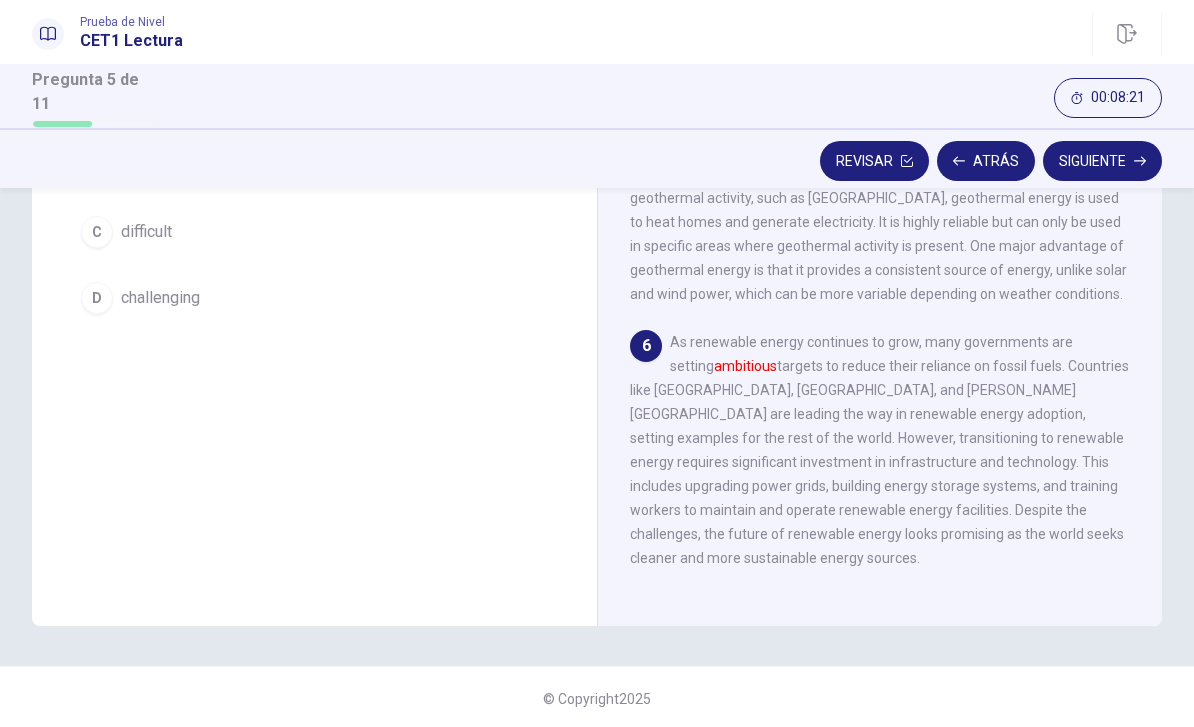 scroll, scrollTop: 296, scrollLeft: 0, axis: vertical 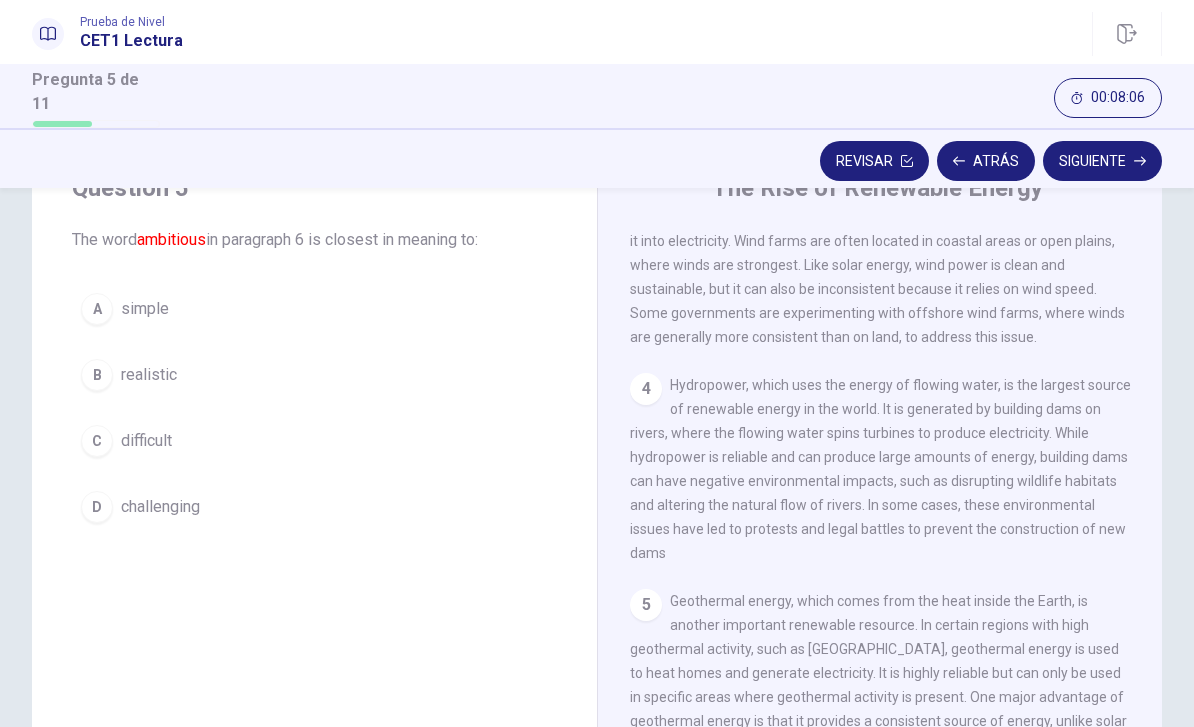 click on "challenging" at bounding box center (160, 507) 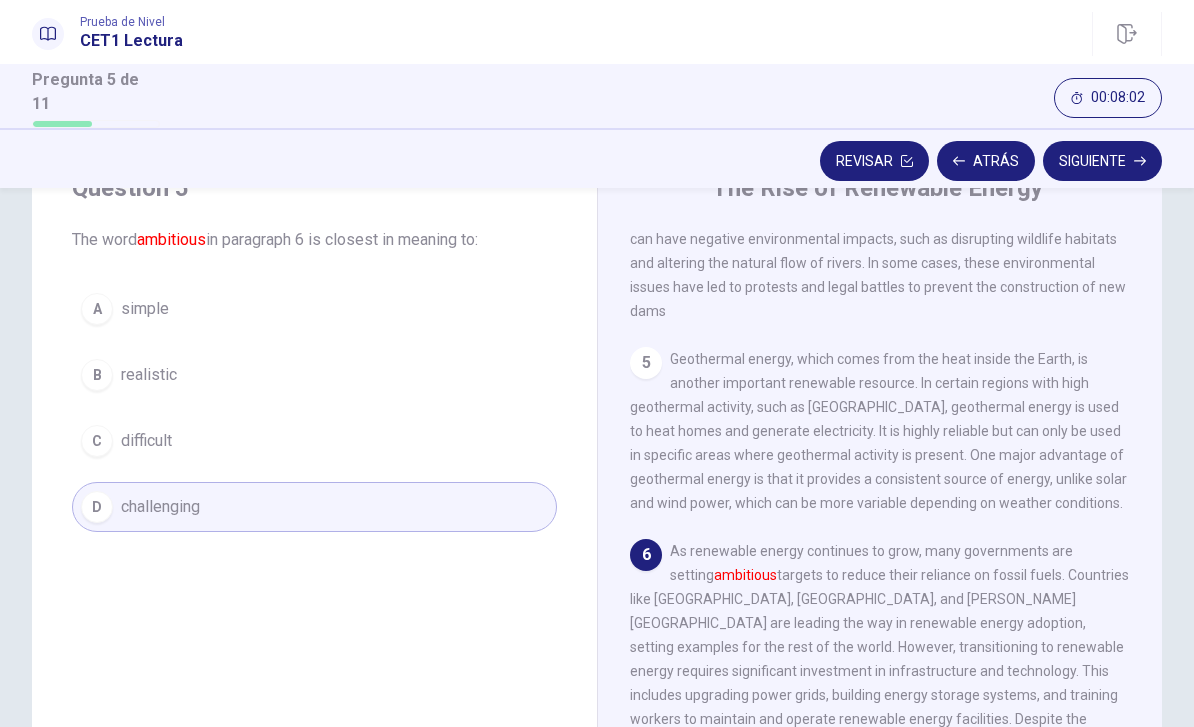 scroll, scrollTop: 744, scrollLeft: 0, axis: vertical 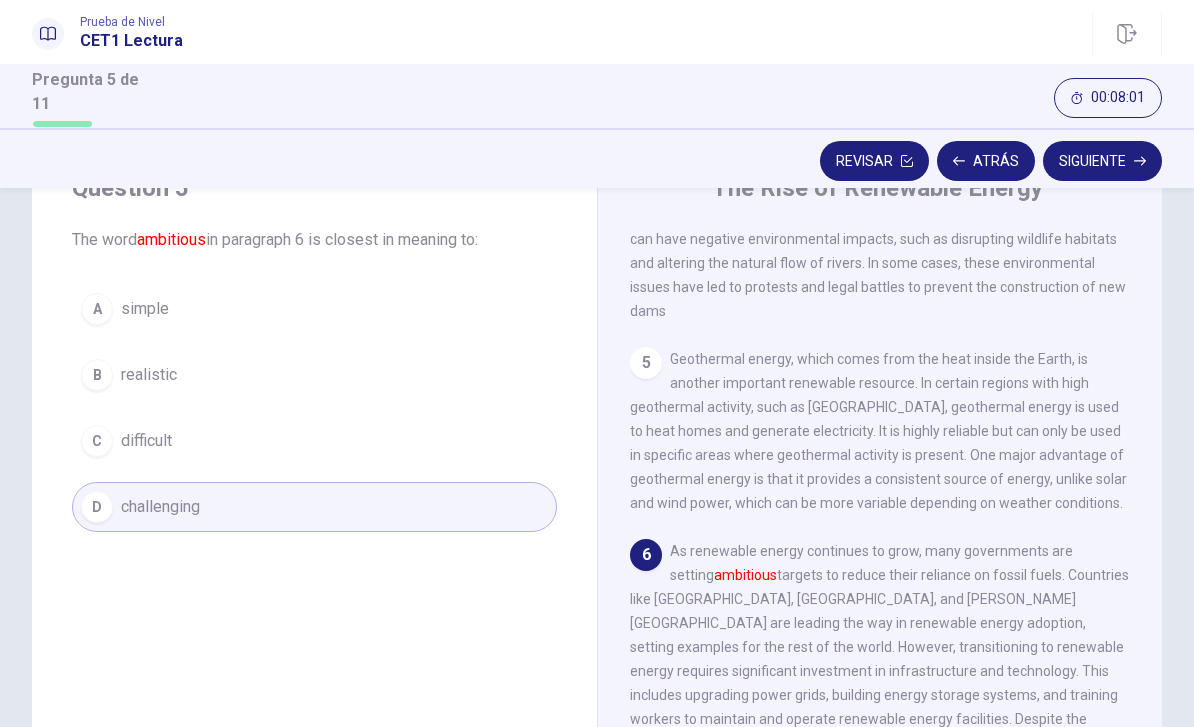 click on "Siguiente" at bounding box center (1102, 161) 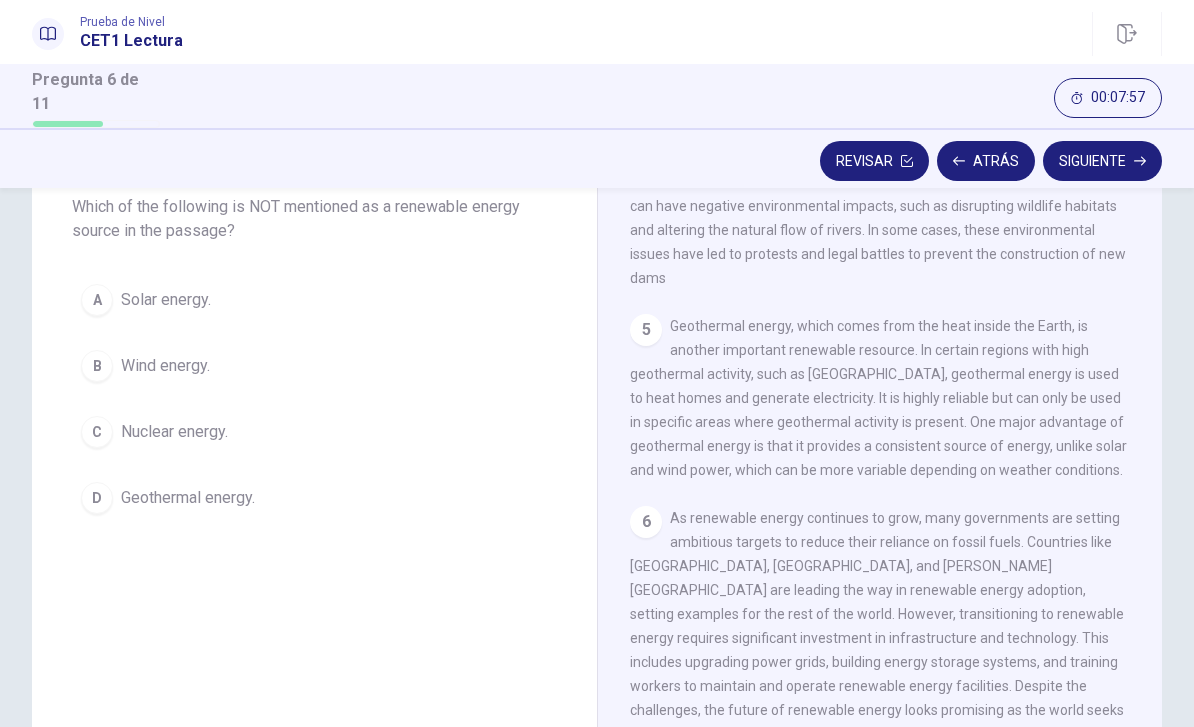 scroll, scrollTop: 121, scrollLeft: 0, axis: vertical 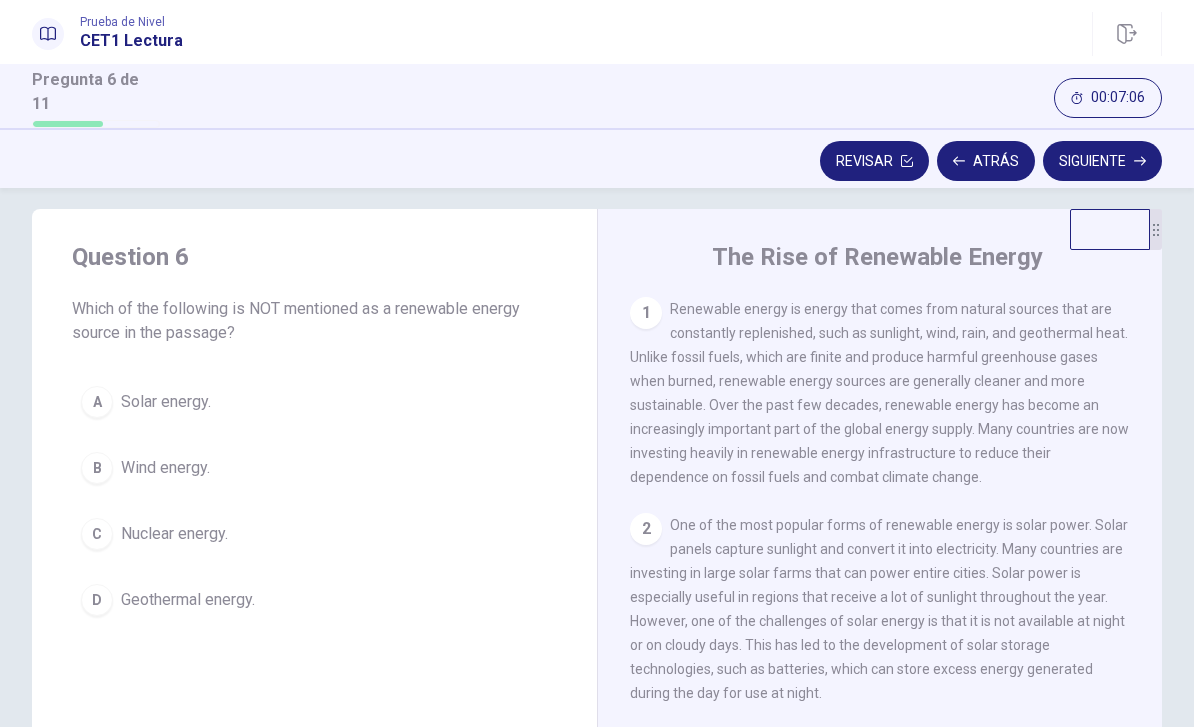 click on "Revisar" at bounding box center [874, 161] 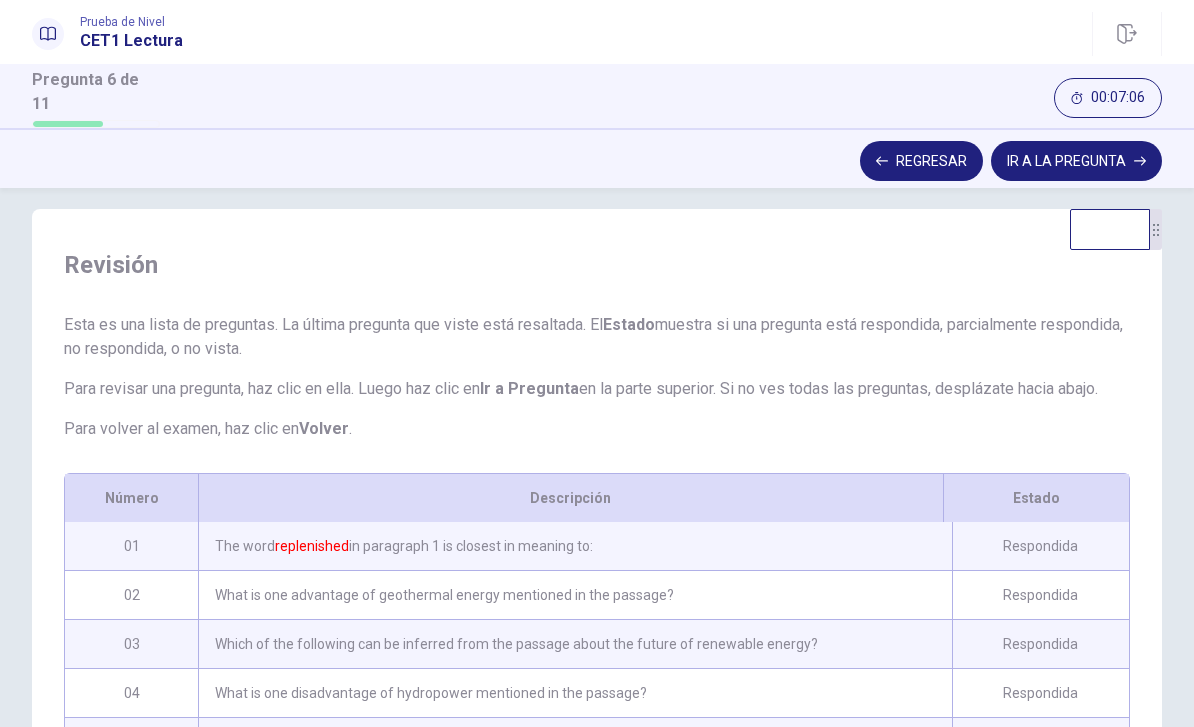 scroll, scrollTop: 37, scrollLeft: 0, axis: vertical 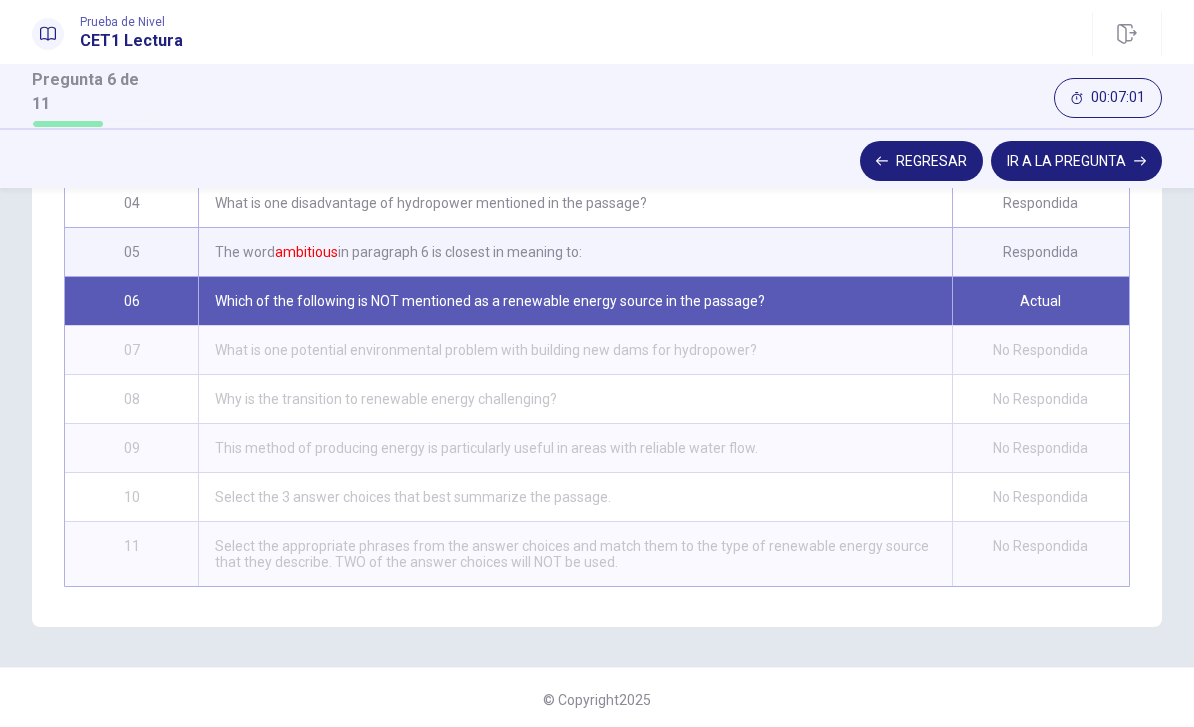 click on "IR A LA PREGUNTA" at bounding box center [1076, 161] 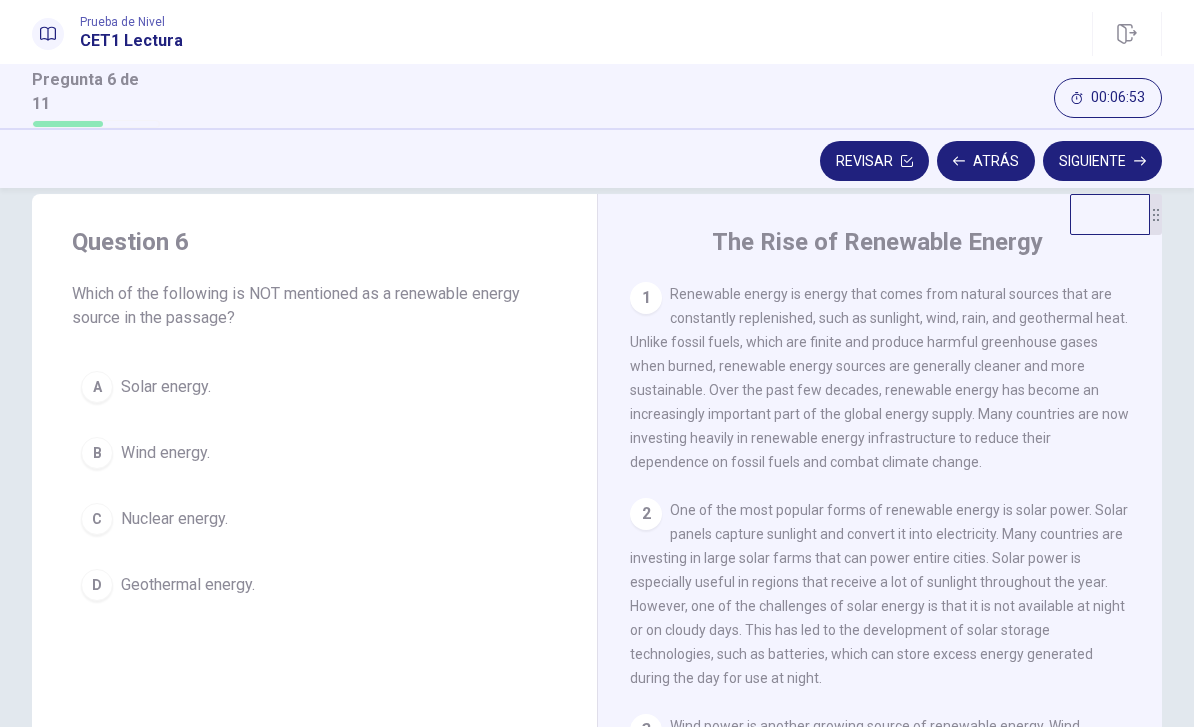scroll, scrollTop: 34, scrollLeft: 0, axis: vertical 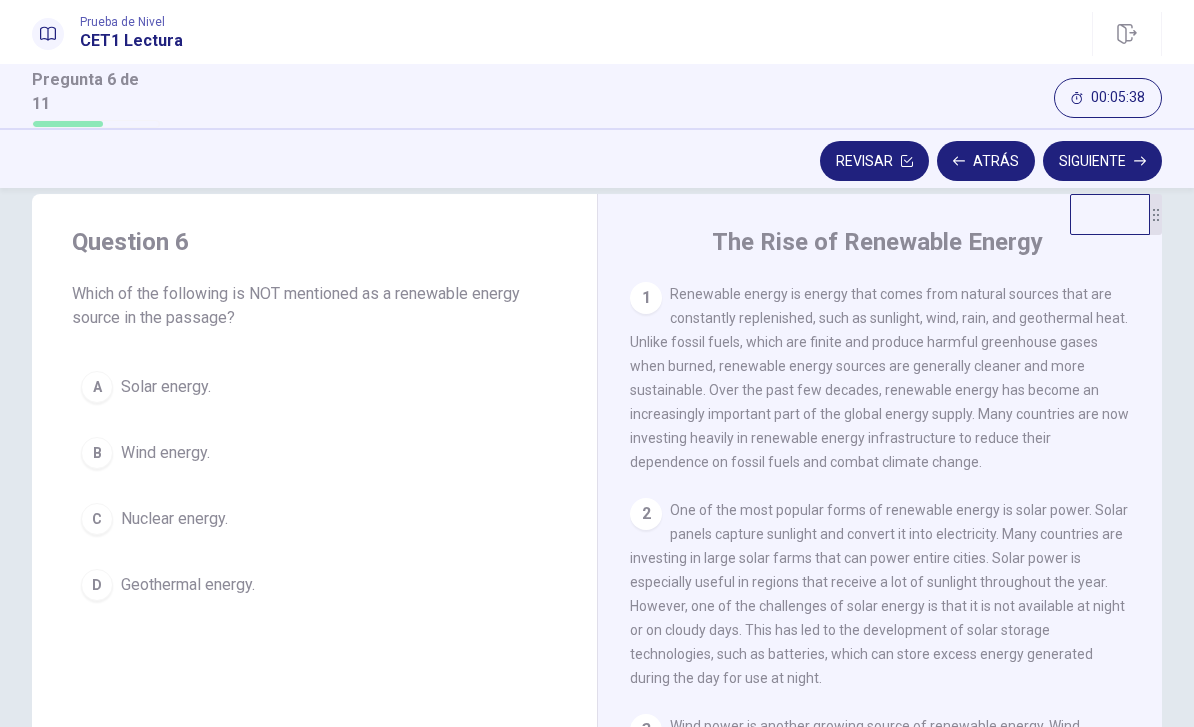 click on "Nuclear energy." at bounding box center [174, 519] 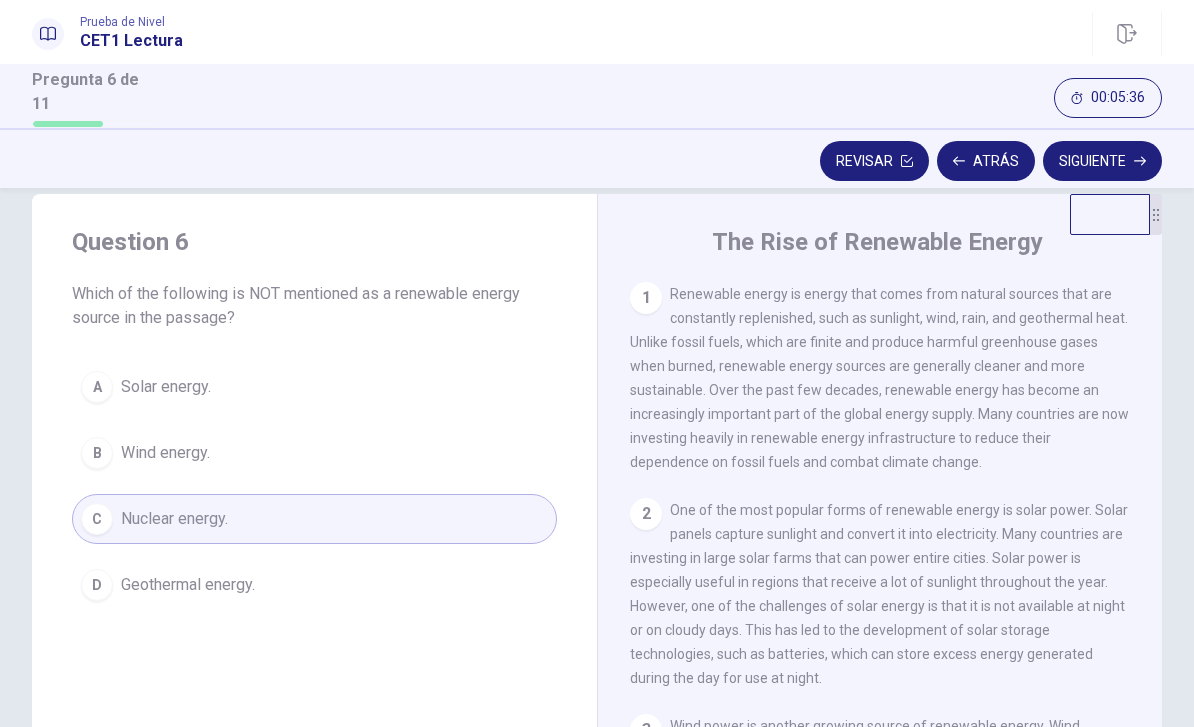 click on "Siguiente" at bounding box center (1102, 161) 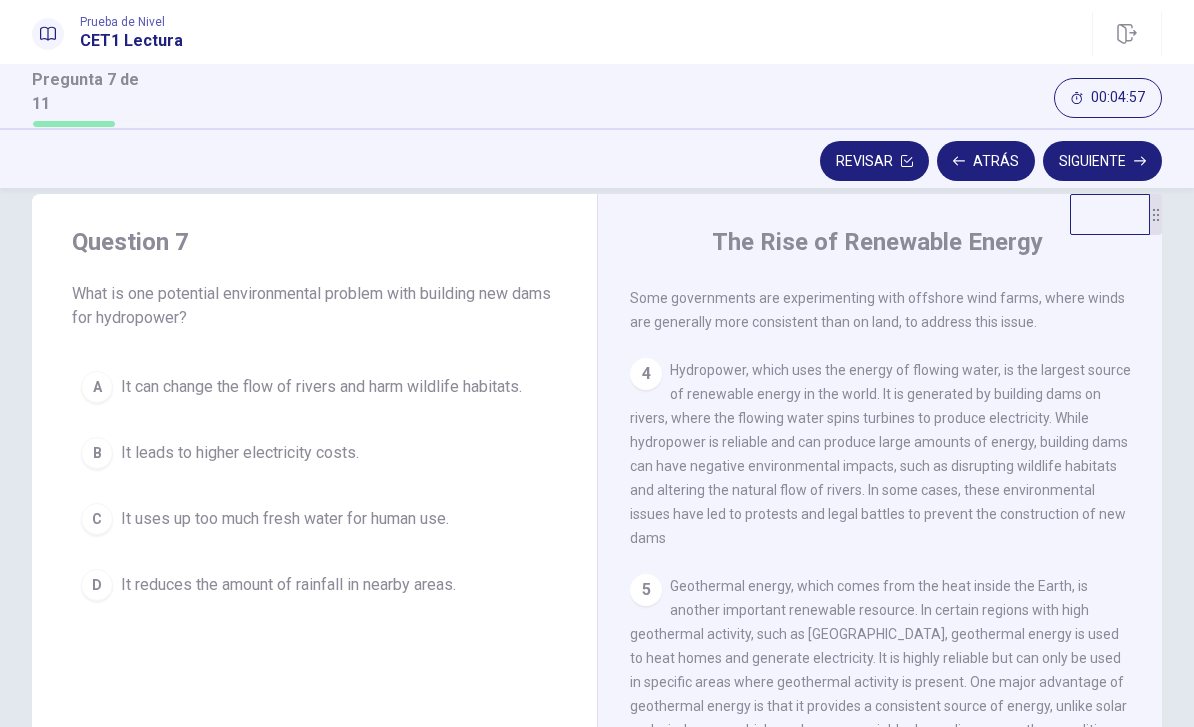 scroll, scrollTop: 549, scrollLeft: 0, axis: vertical 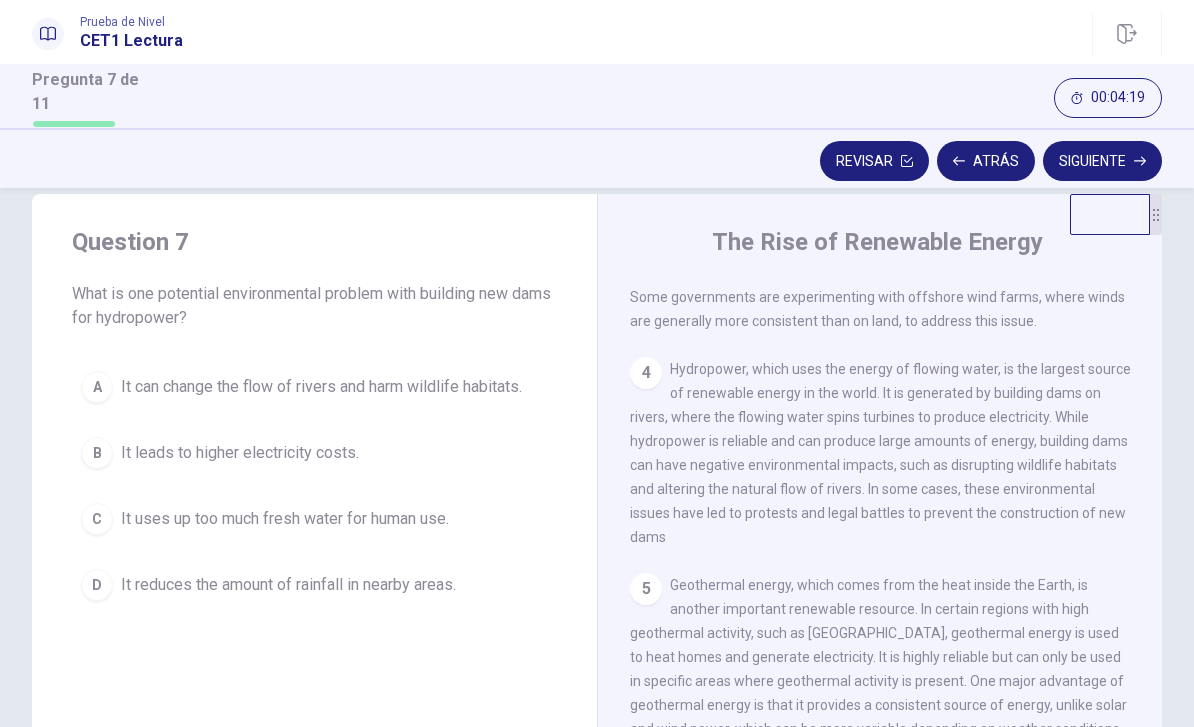 click on "A It can change the flow of rivers and harm wildlife habitats." at bounding box center (314, 387) 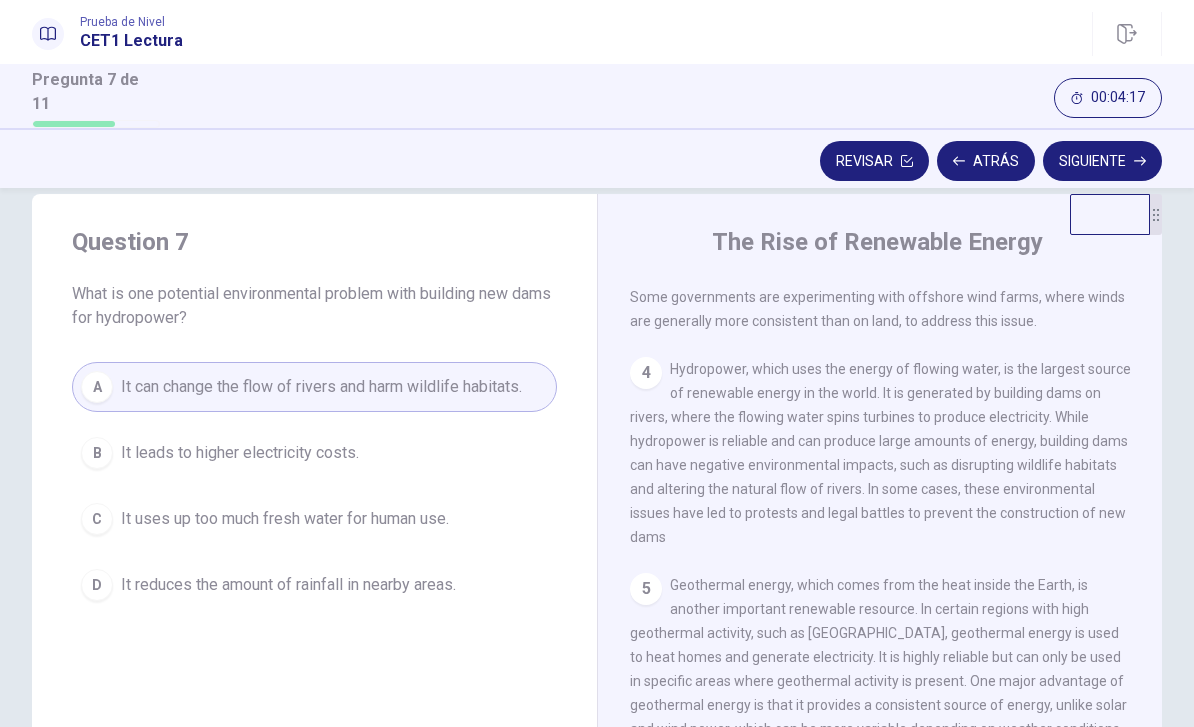 click on "Siguiente" at bounding box center [1102, 161] 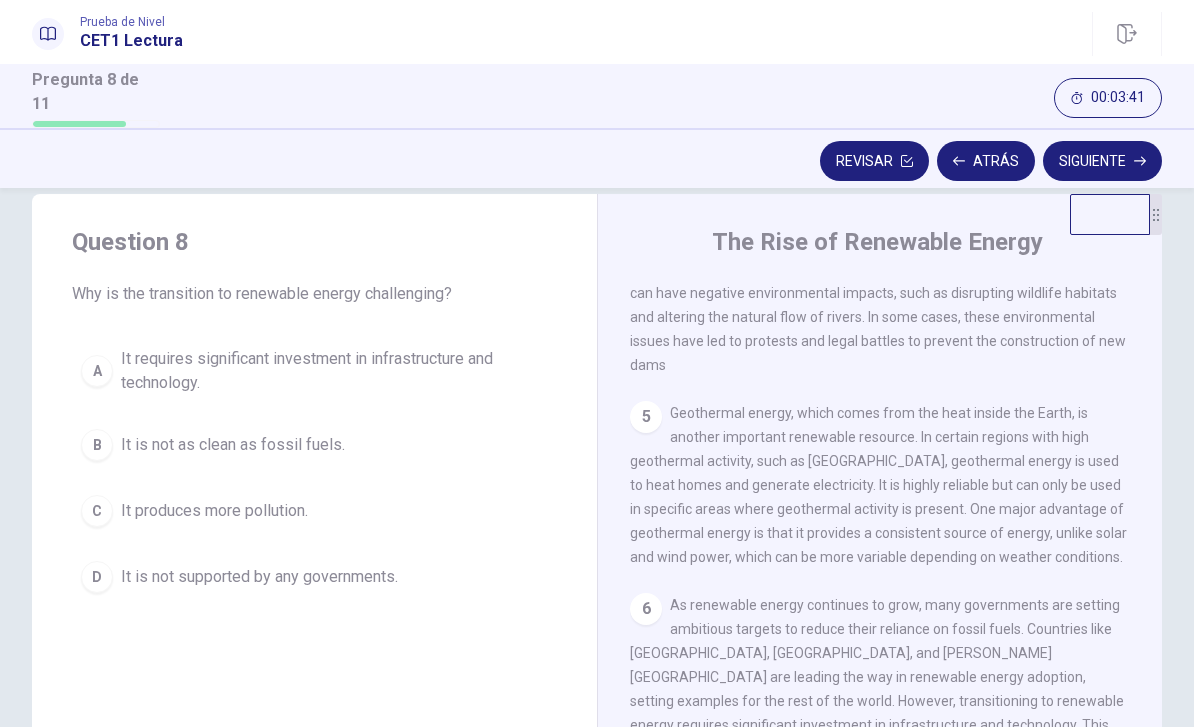 scroll, scrollTop: 744, scrollLeft: 0, axis: vertical 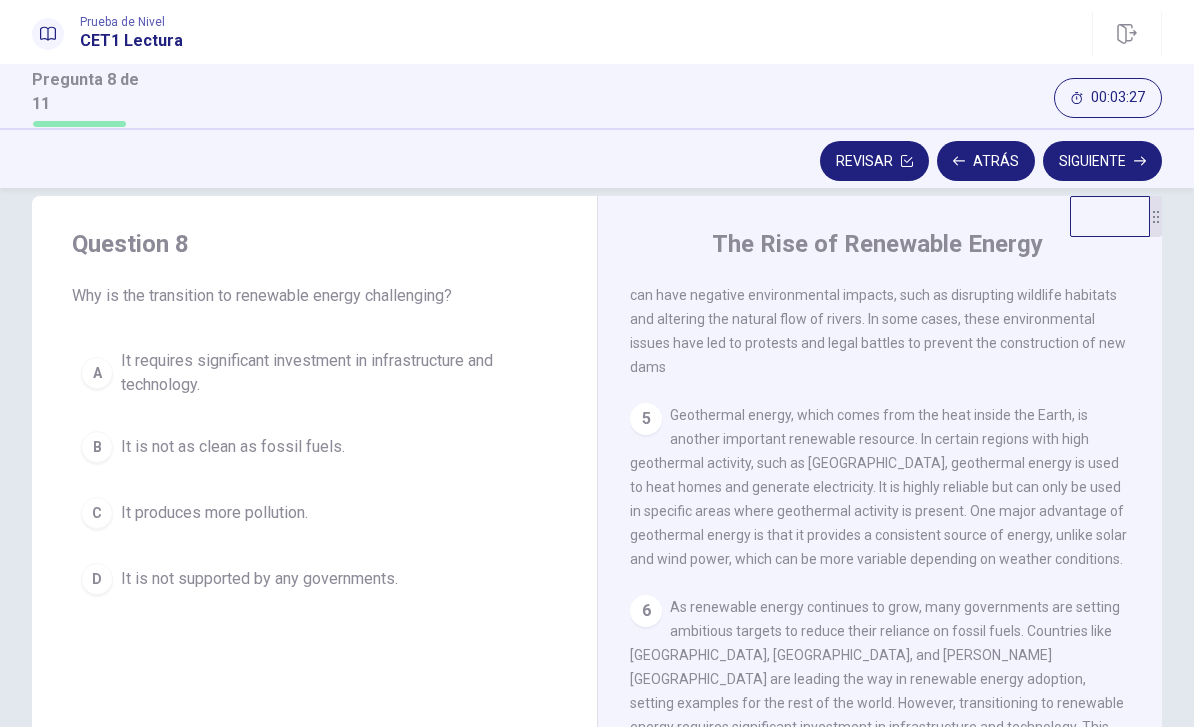 click on "It requires significant investment in infrastructure and technology." at bounding box center [334, 373] 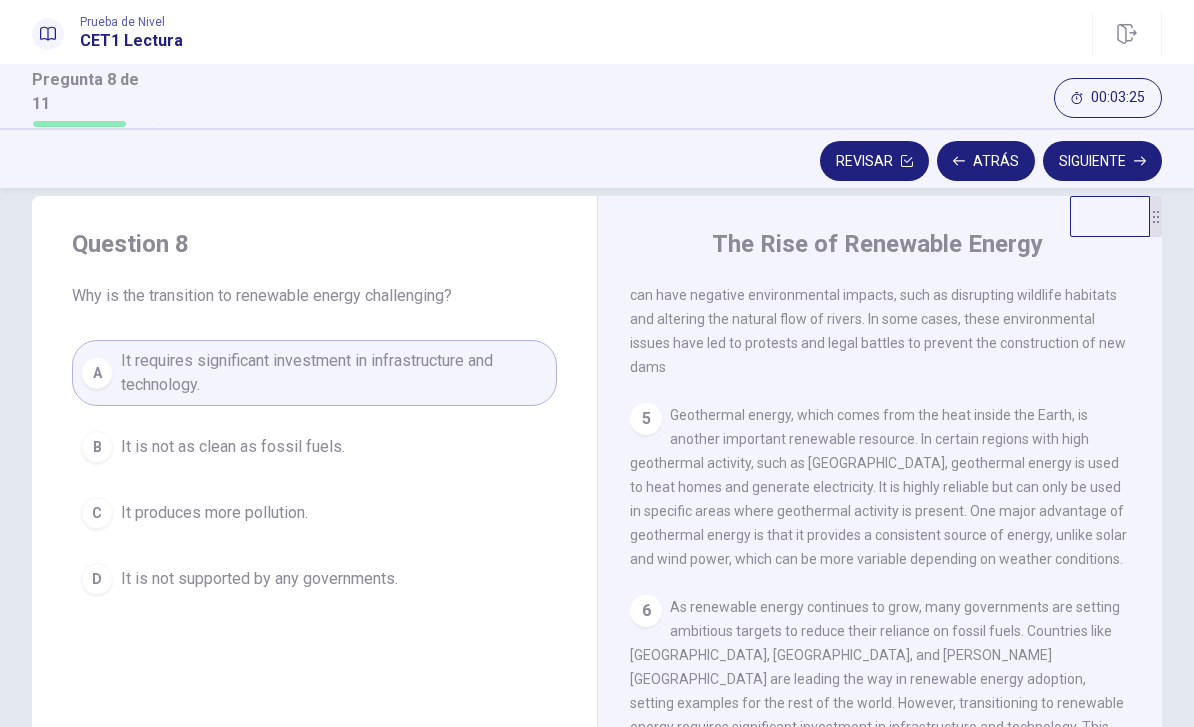 click on "Siguiente" at bounding box center [1102, 161] 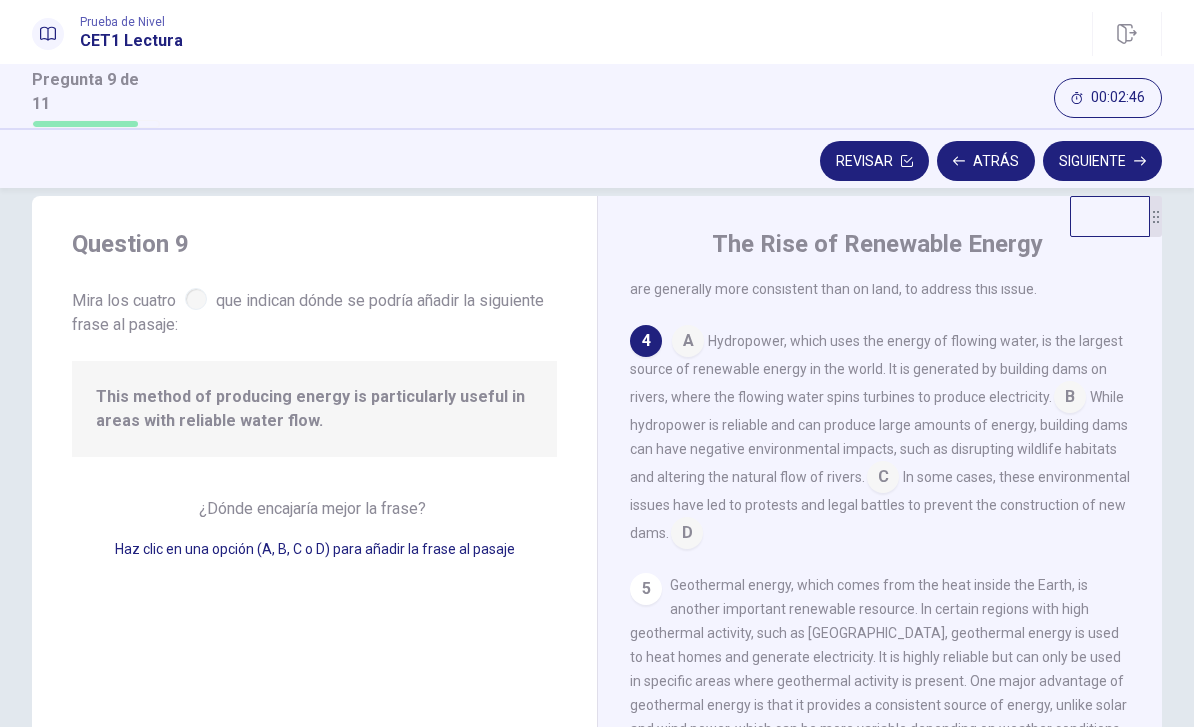 scroll, scrollTop: 585, scrollLeft: 0, axis: vertical 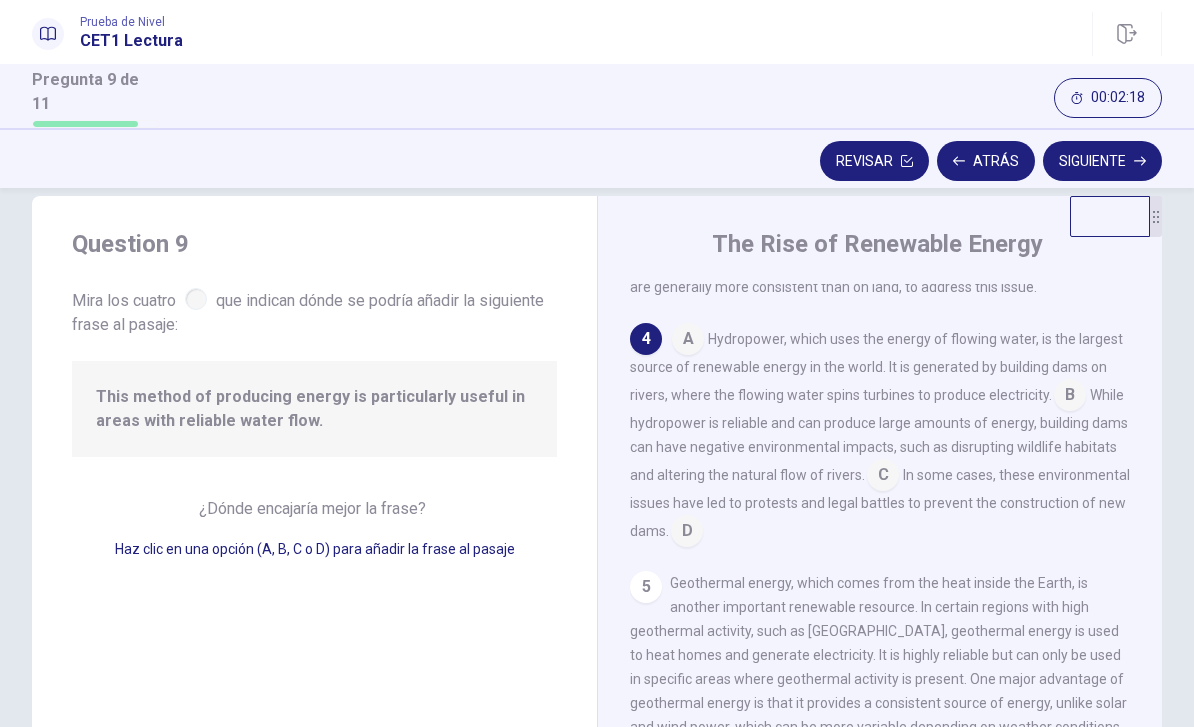 click at bounding box center [1070, 397] 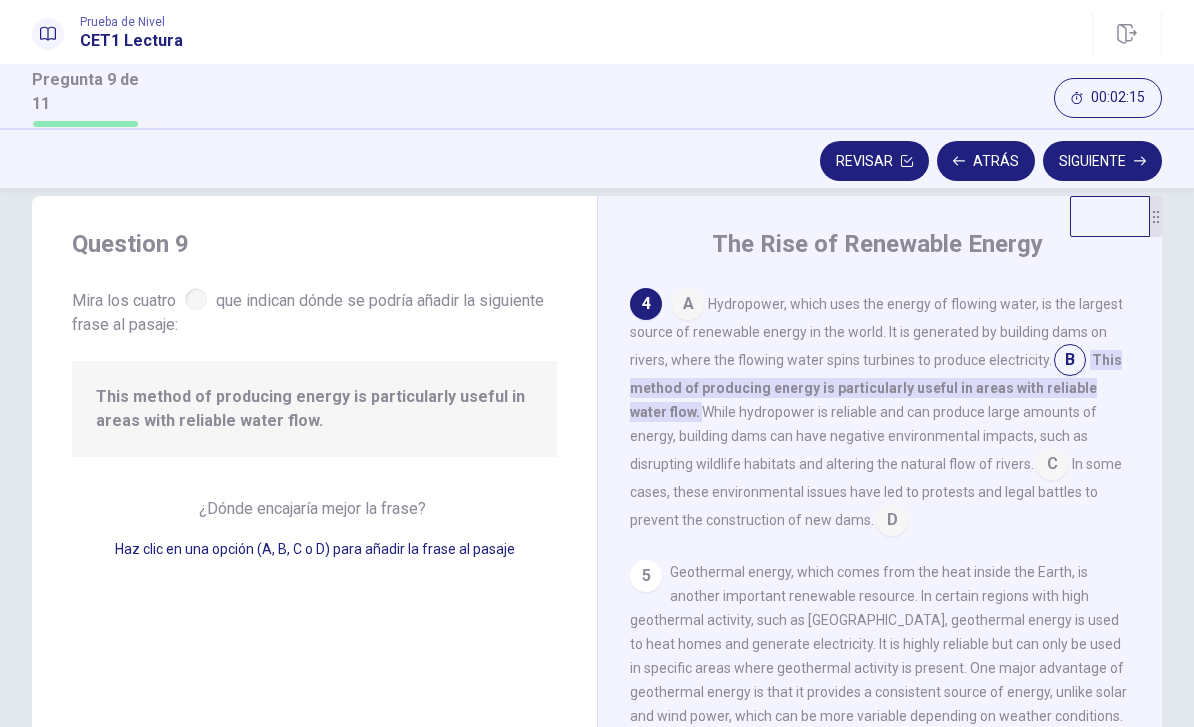 scroll, scrollTop: 621, scrollLeft: 0, axis: vertical 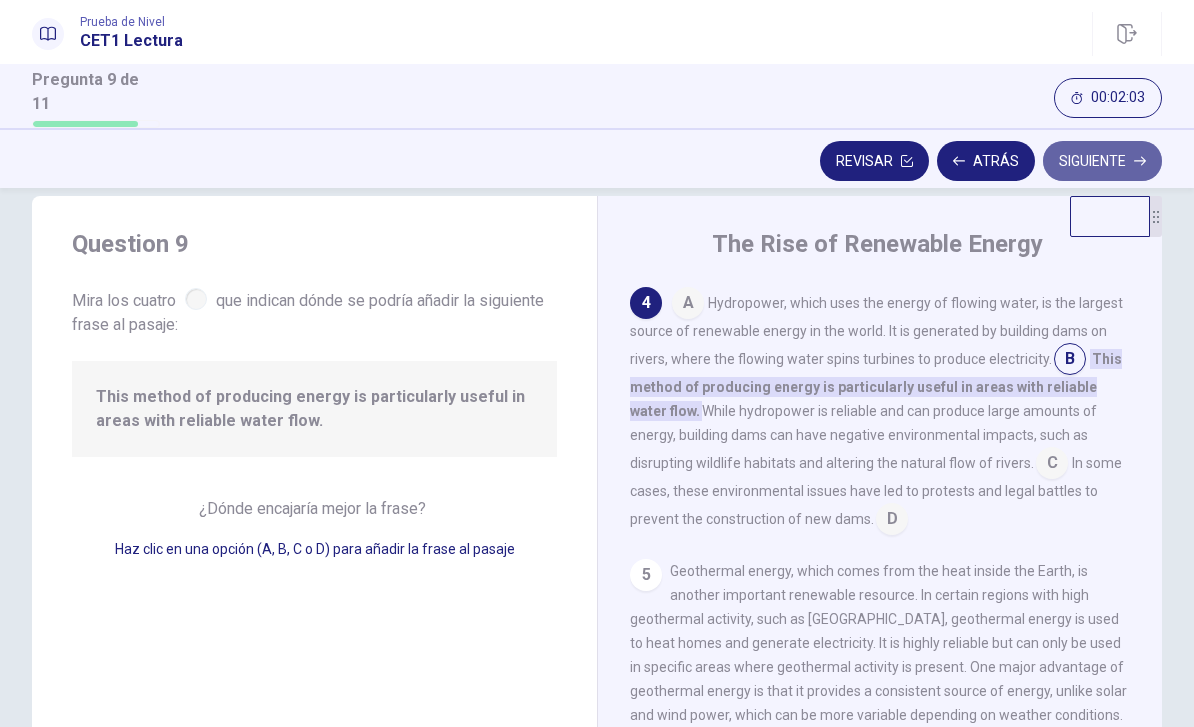 click 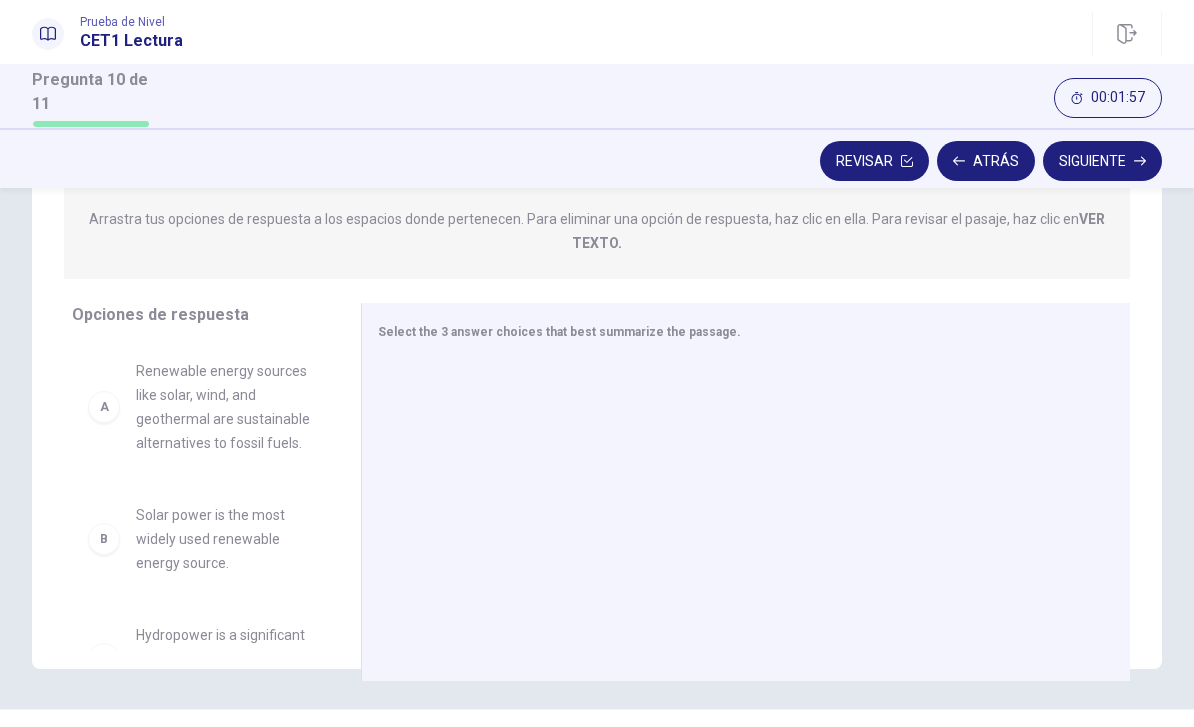 scroll, scrollTop: 254, scrollLeft: 0, axis: vertical 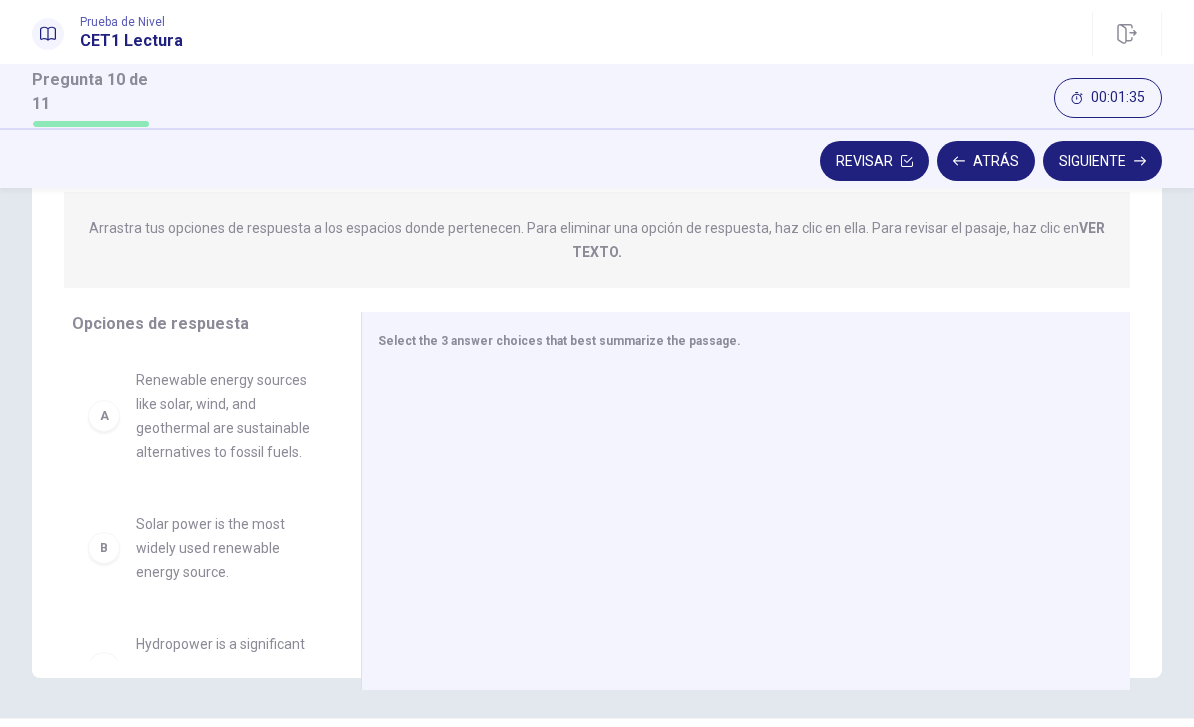 click on "Renewable energy sources like solar, wind, and geothermal are sustainable alternatives to fossil fuels." at bounding box center (224, 416) 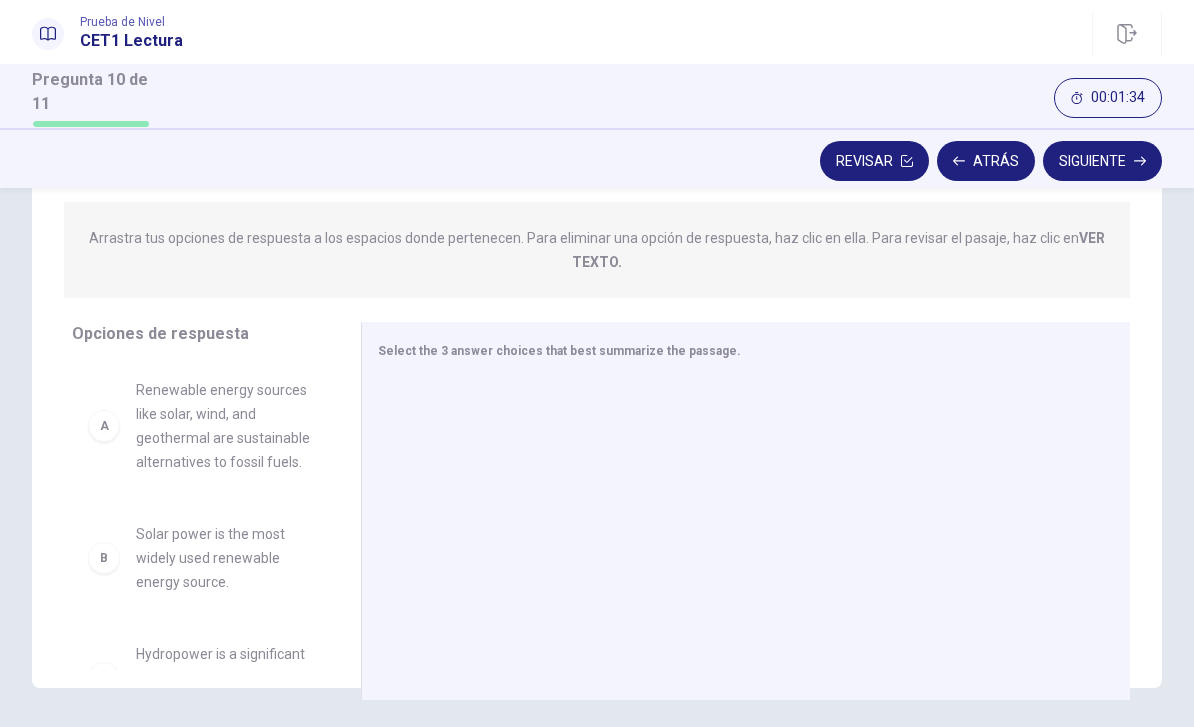 scroll, scrollTop: 235, scrollLeft: 0, axis: vertical 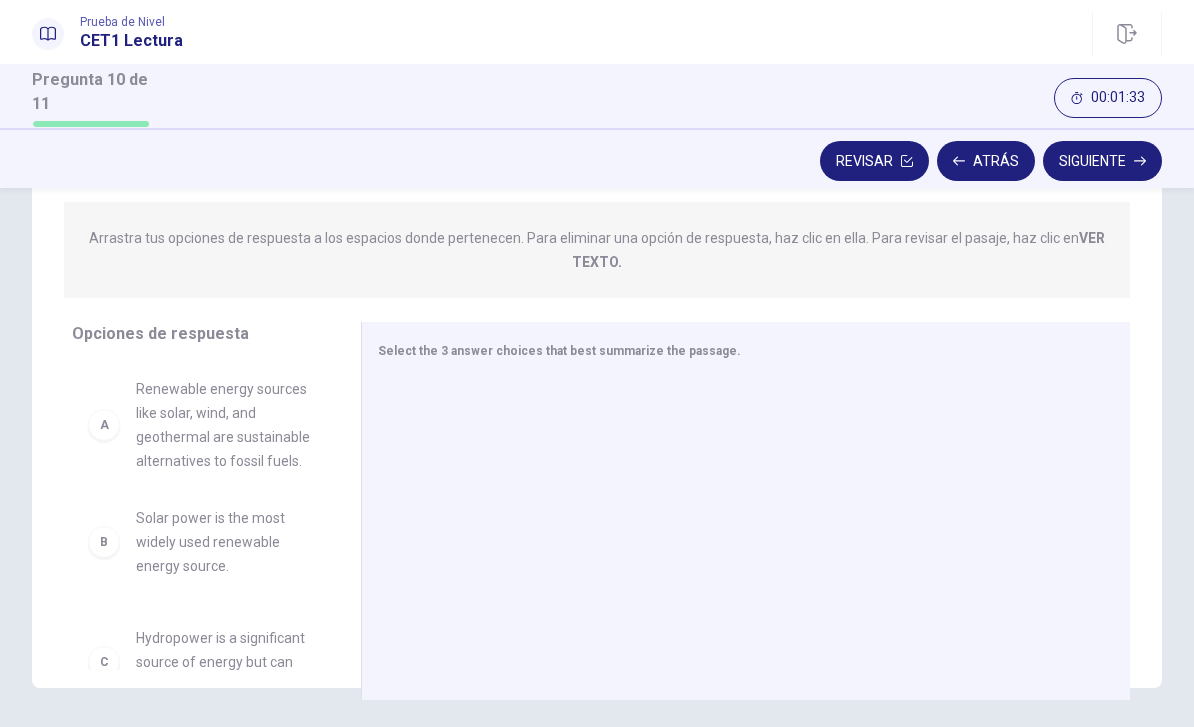 click on "B Solar power is the most widely used renewable energy source.
C Hydropower is a significant source of energy but can disrupt natural habitats.
D Geothermal energy is only useful in areas with high temperatures.
E Transitioning to renewable energy requires investment and infrastructure development.
F Renewable energy is only used in a few countries around the world." at bounding box center [200, 516] 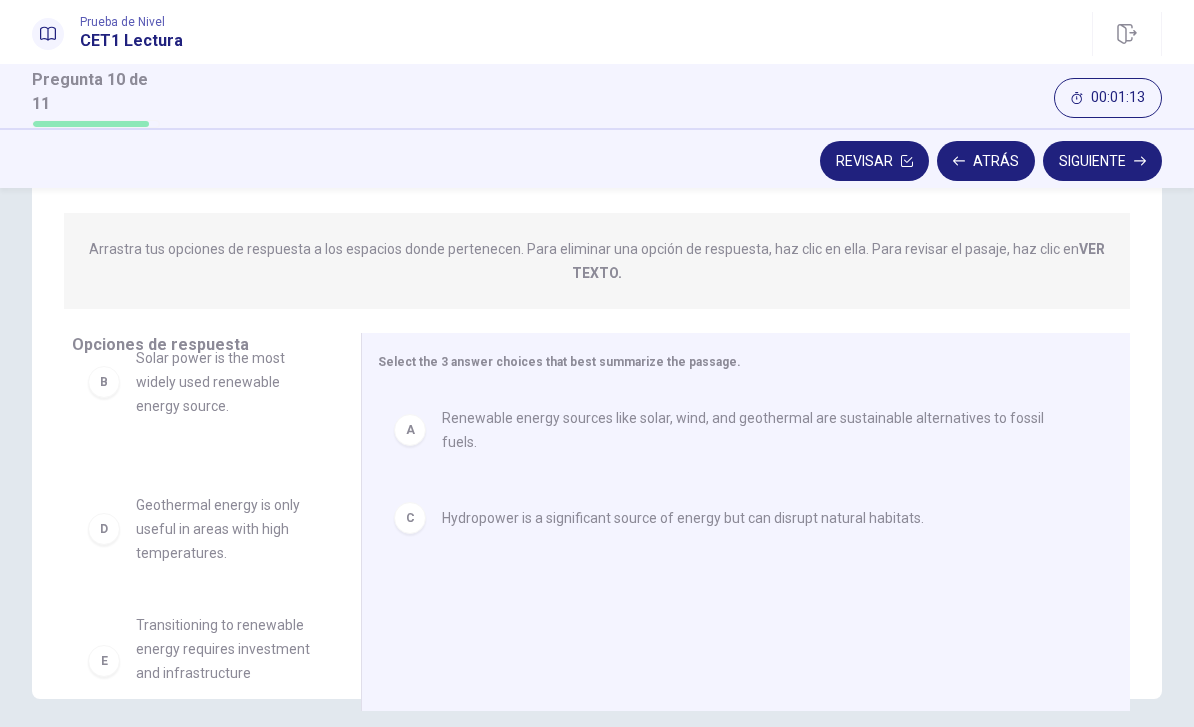 scroll, scrollTop: 224, scrollLeft: 0, axis: vertical 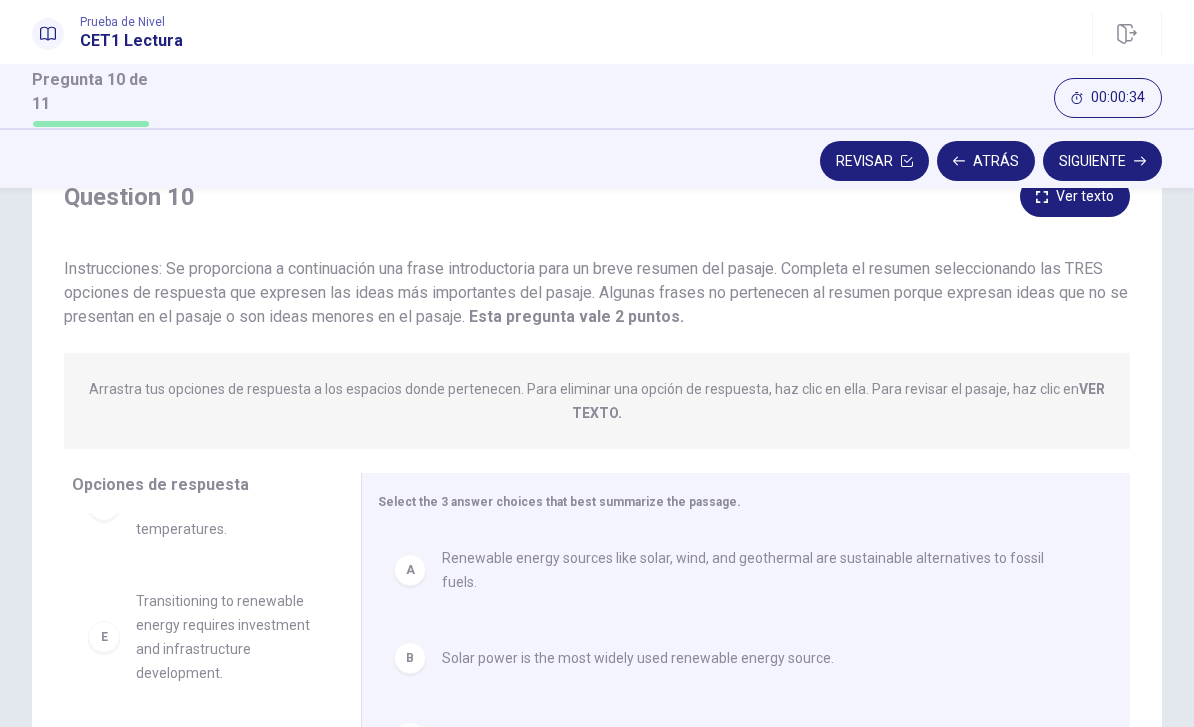 click on "D Geothermal energy is only useful in areas with high temperatures." at bounding box center (200, 505) 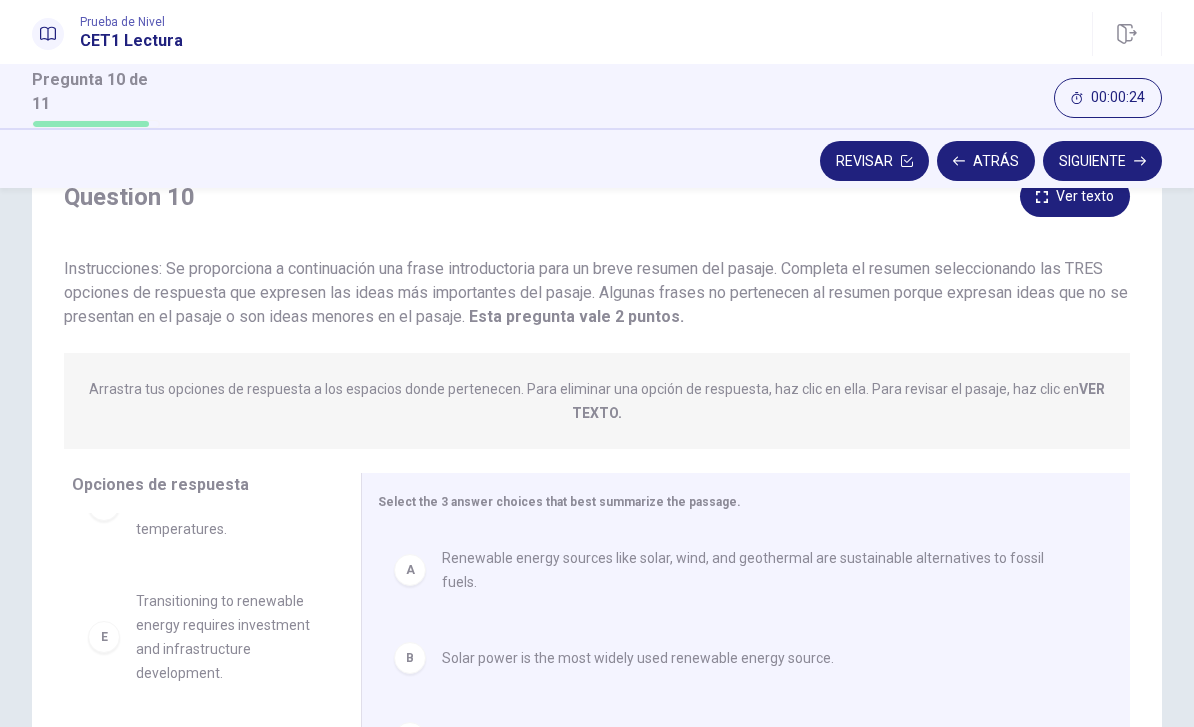 click on "Siguiente" at bounding box center [1102, 161] 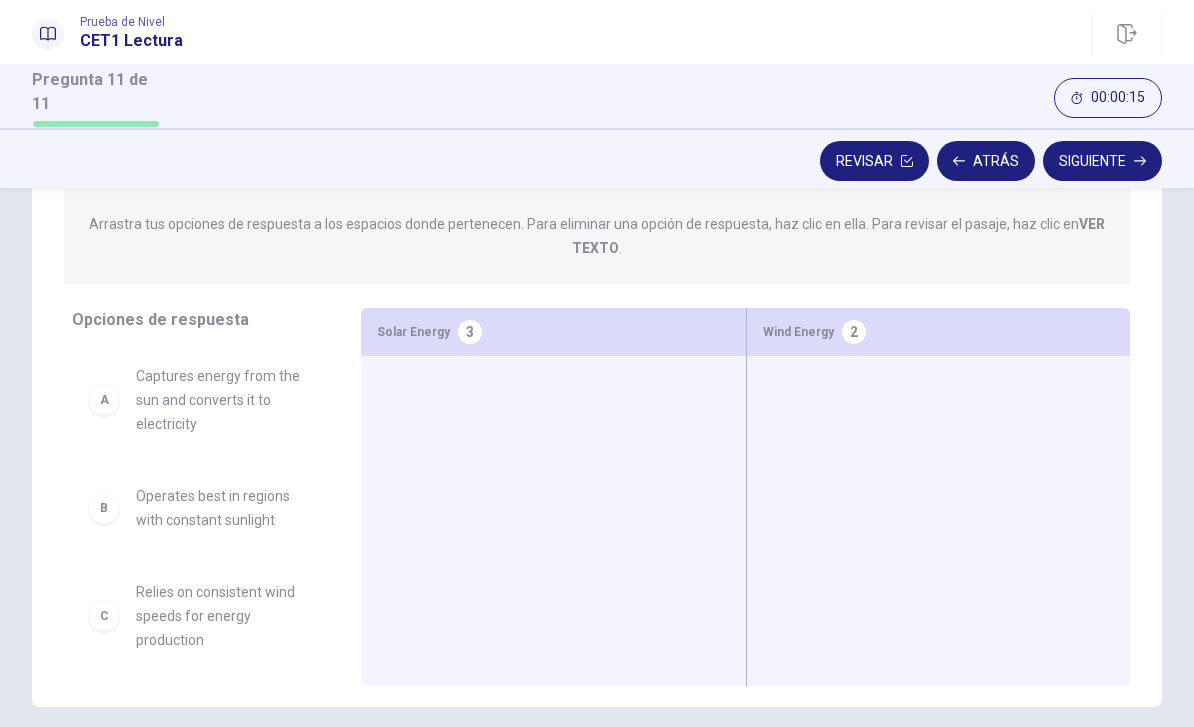 scroll, scrollTop: 216, scrollLeft: 0, axis: vertical 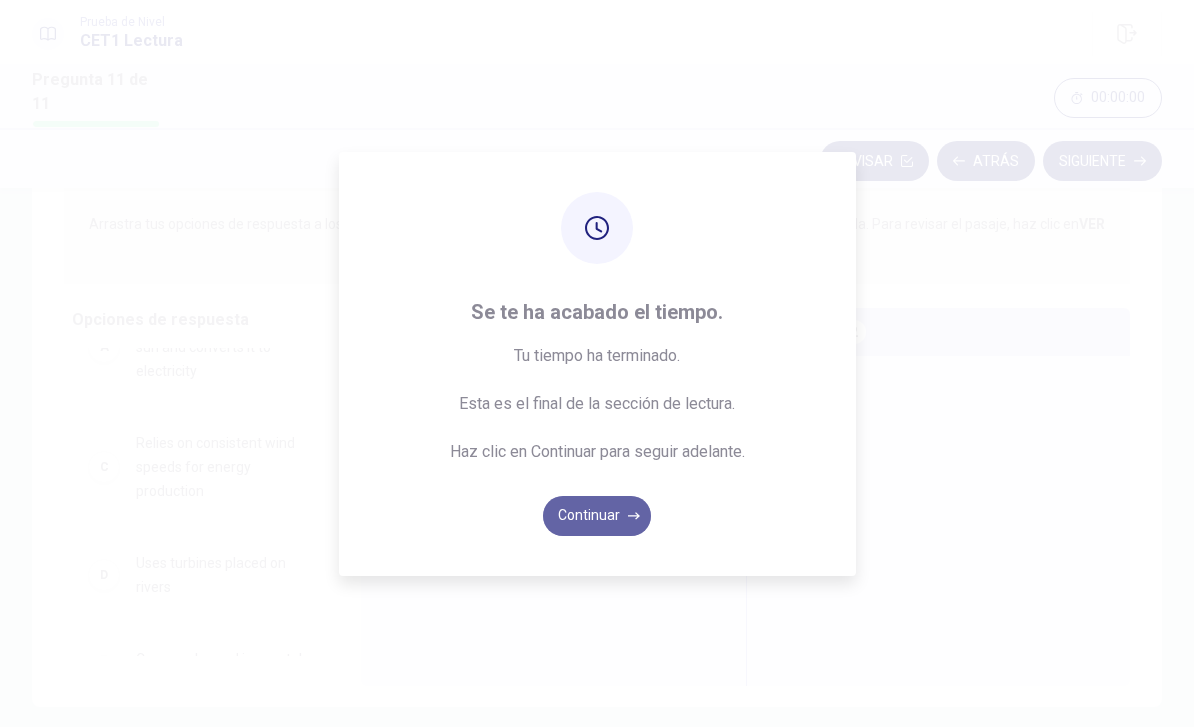 click on "Continuar" at bounding box center (597, 516) 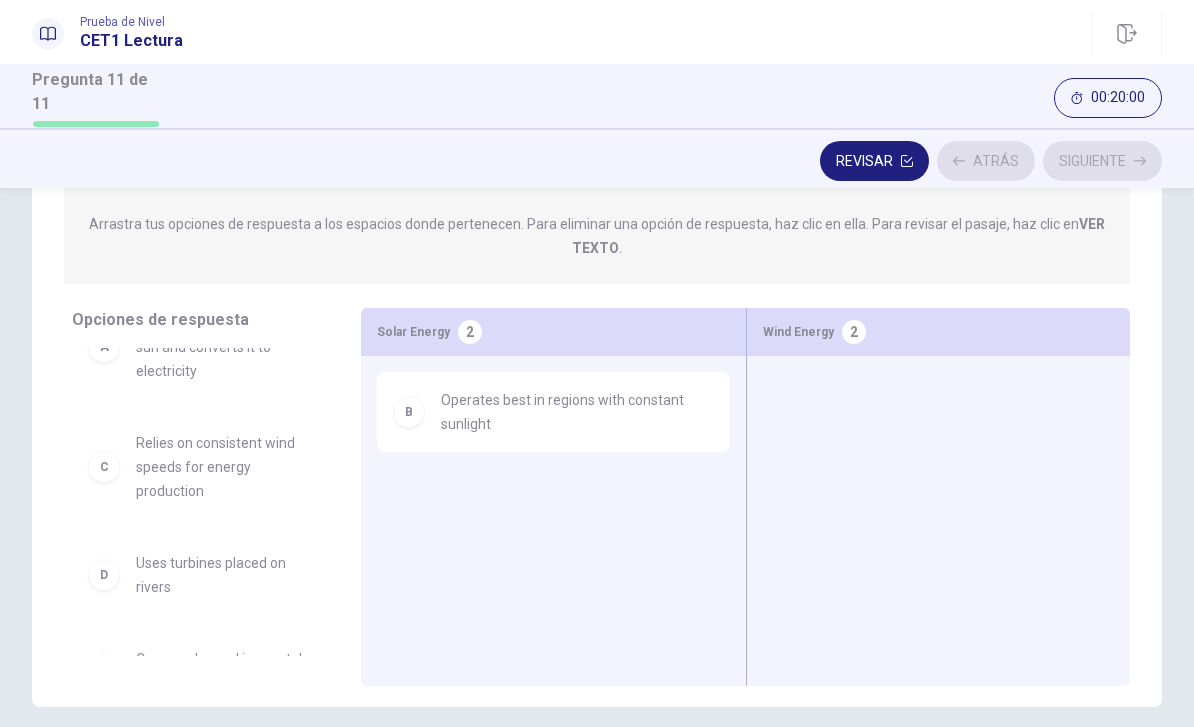 scroll, scrollTop: 1, scrollLeft: 0, axis: vertical 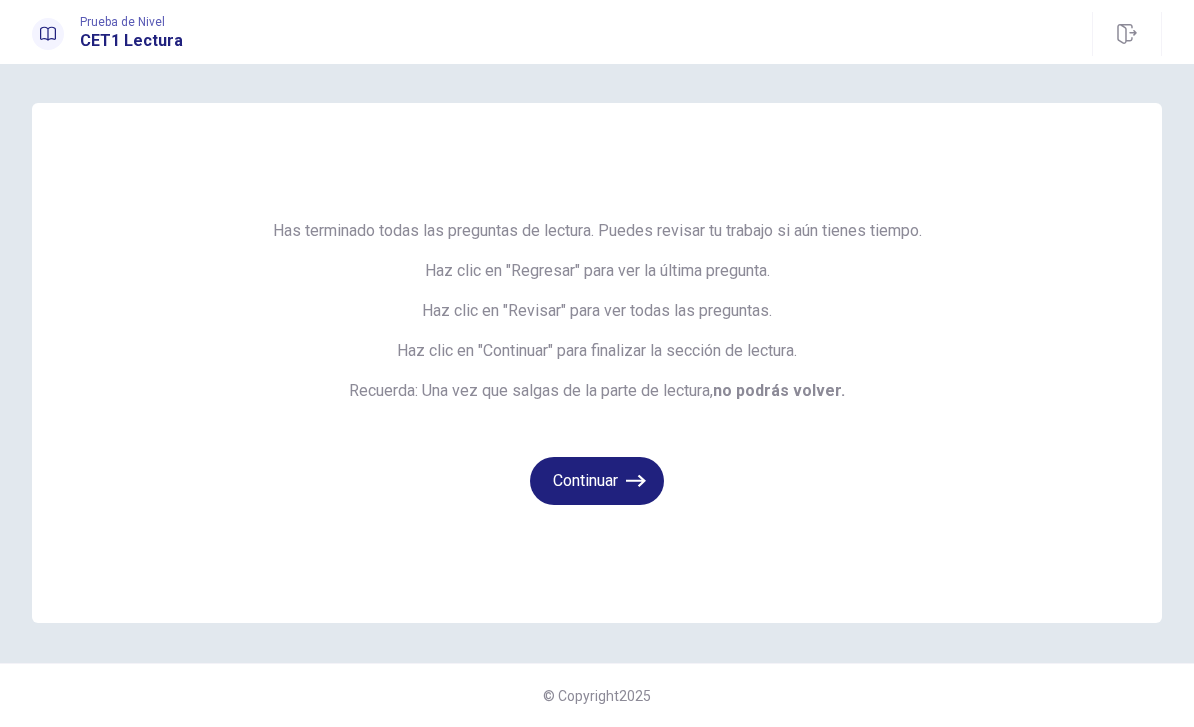 click on "Continuar" at bounding box center [597, 481] 